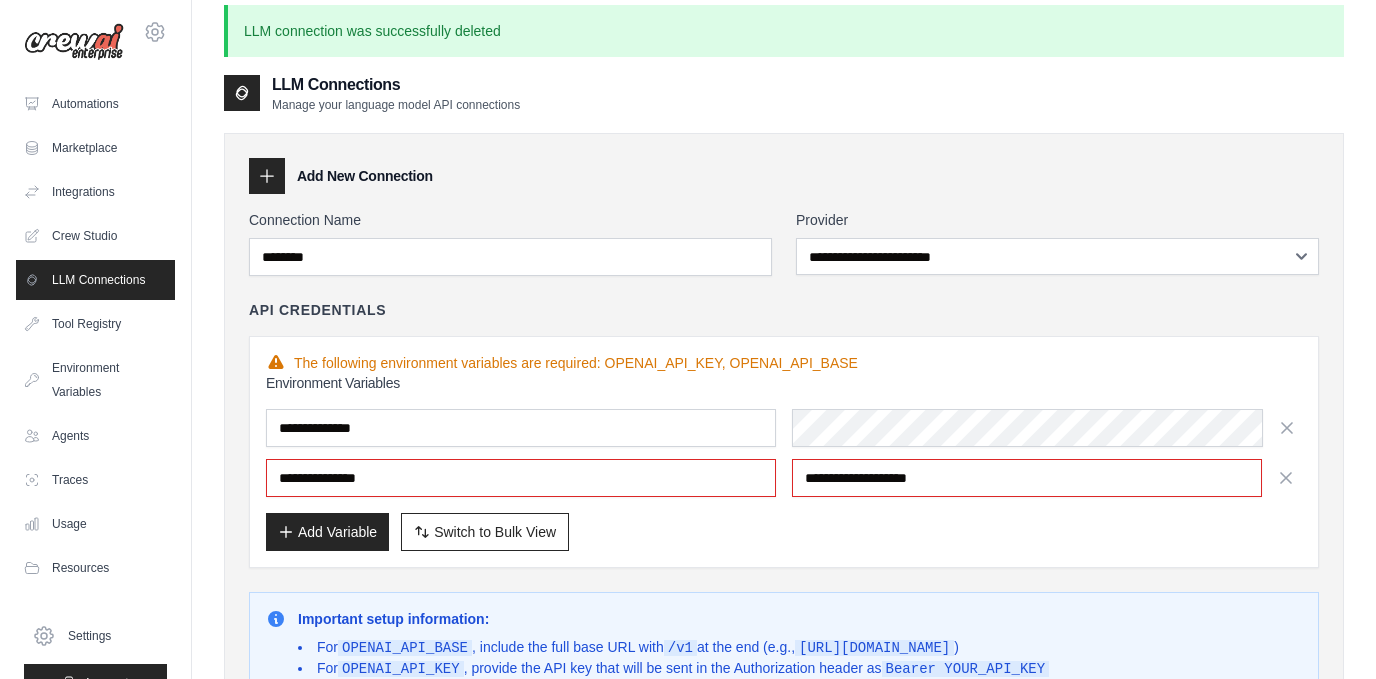 scroll, scrollTop: 0, scrollLeft: 0, axis: both 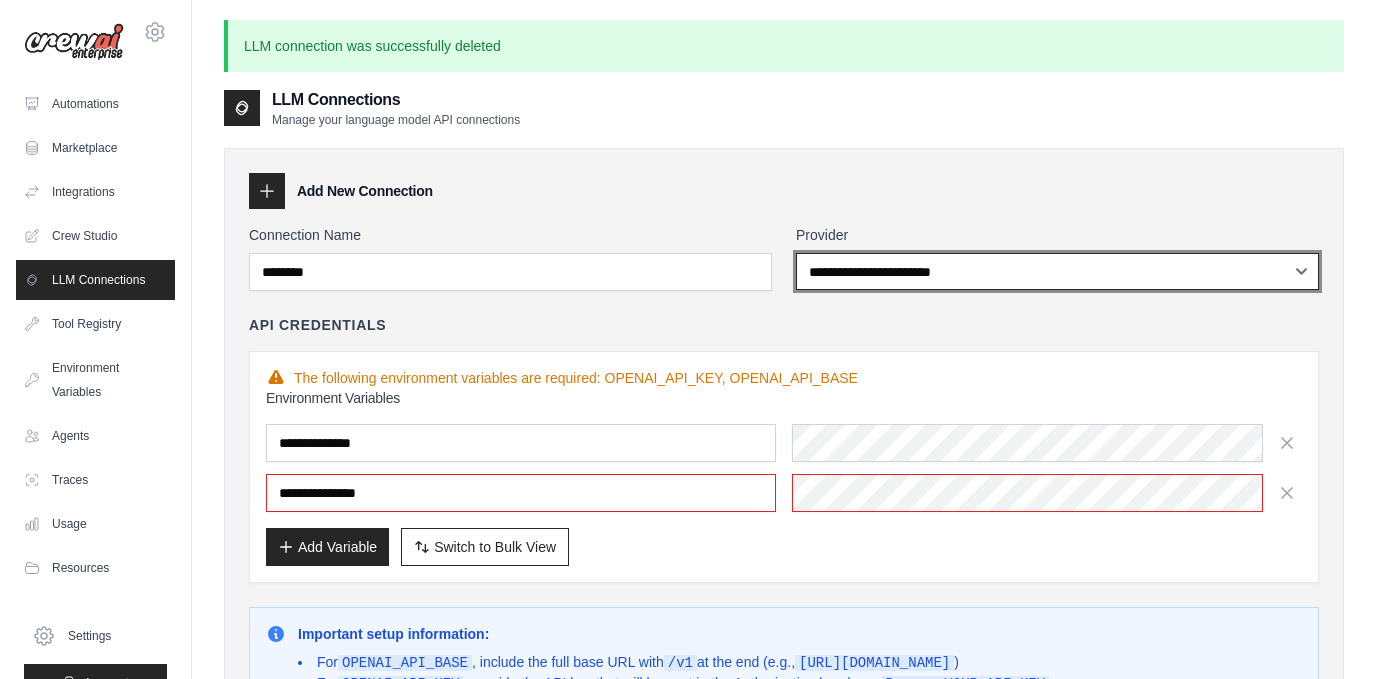 click on "**********" at bounding box center (1057, 271) 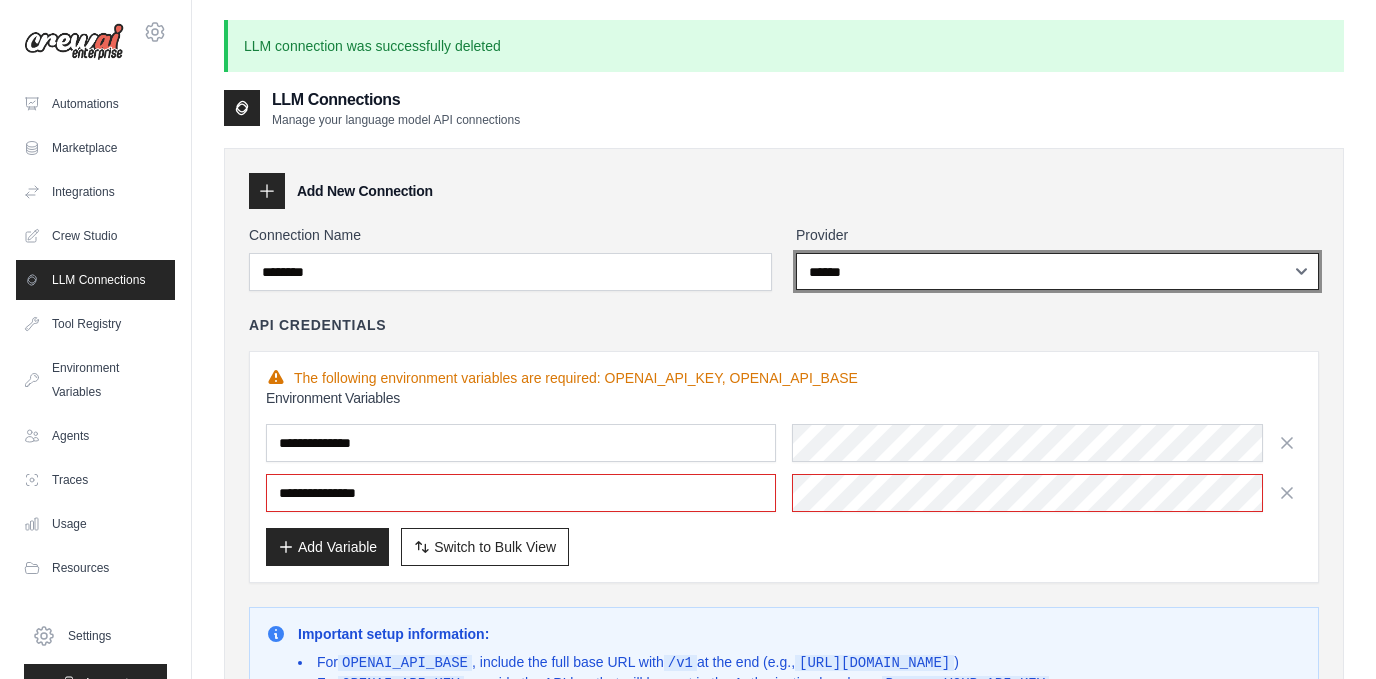click on "******" at bounding box center (0, 0) 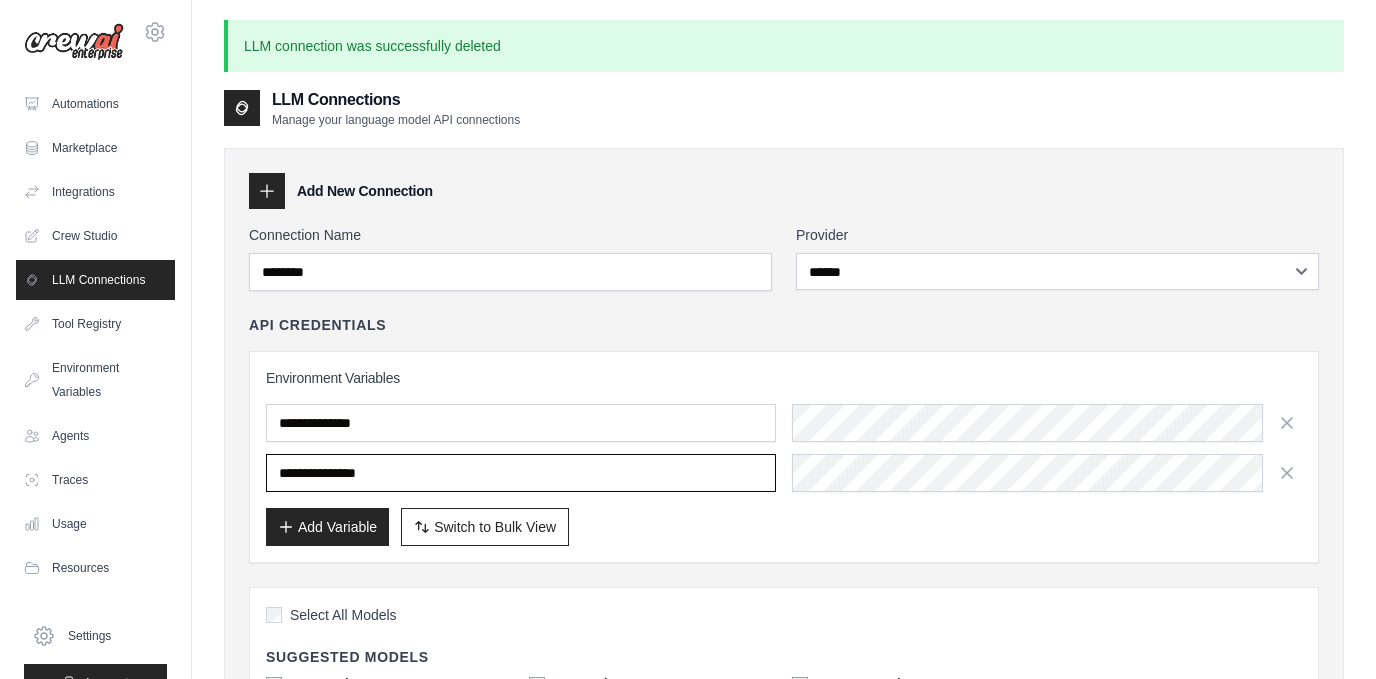 click on "**********" at bounding box center [521, 473] 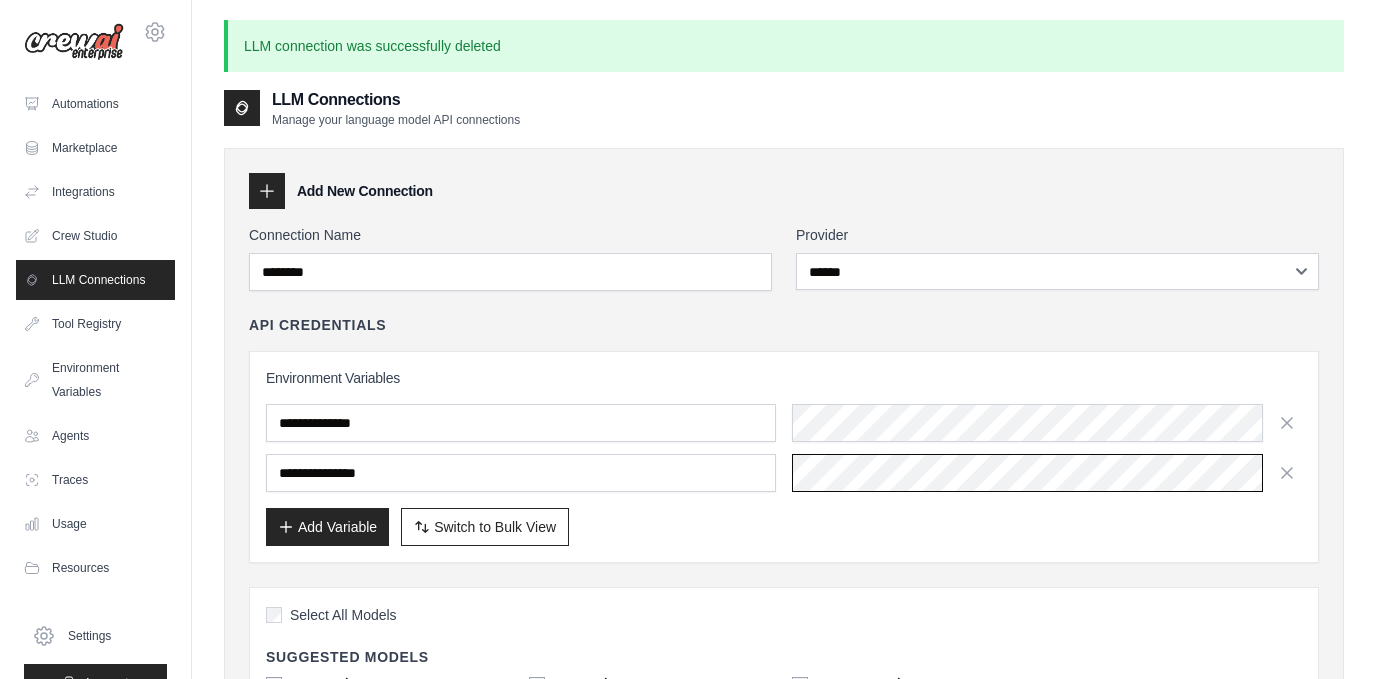 click at bounding box center (1047, 473) 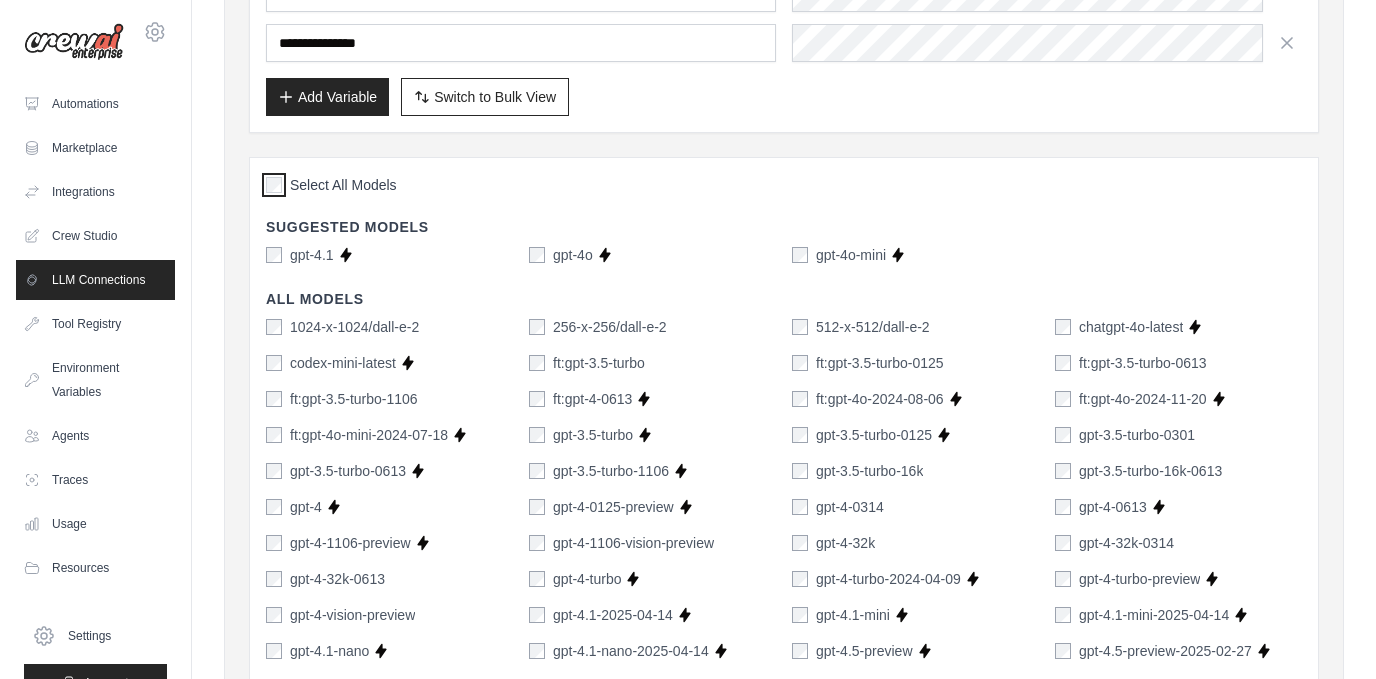 scroll, scrollTop: 0, scrollLeft: 0, axis: both 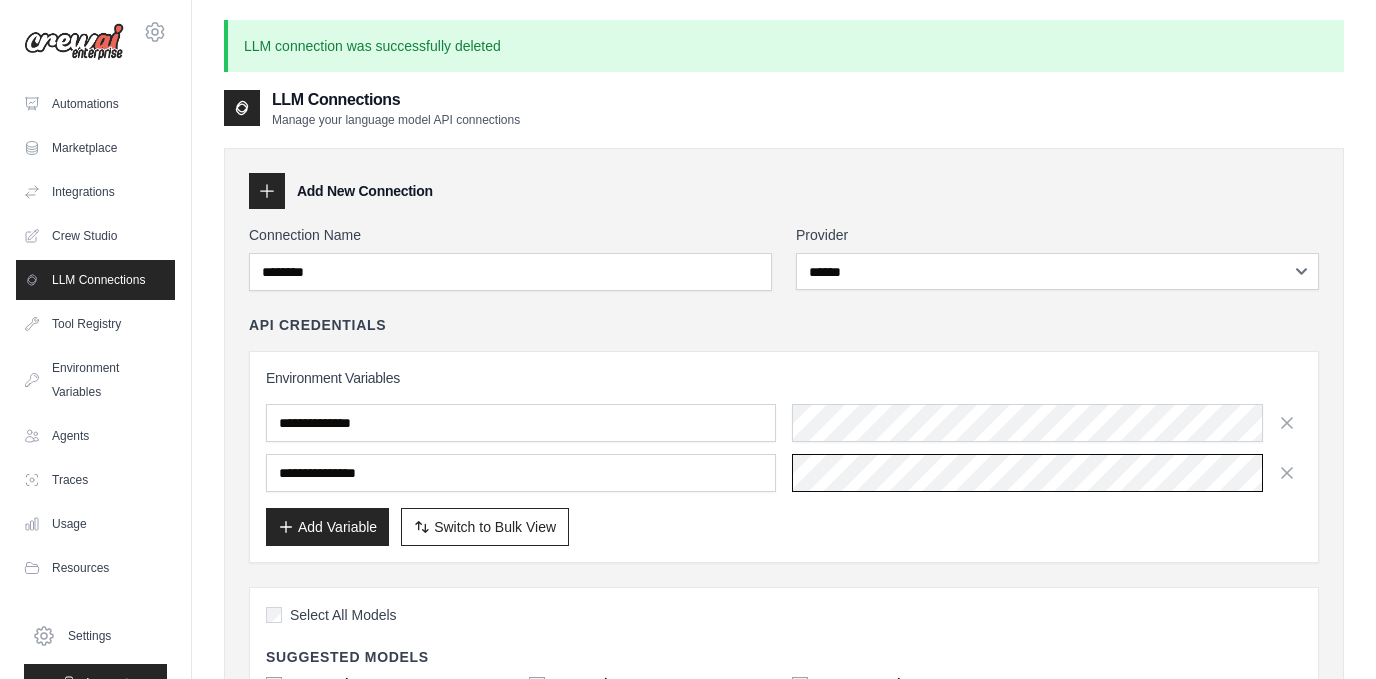 click at bounding box center (1047, 473) 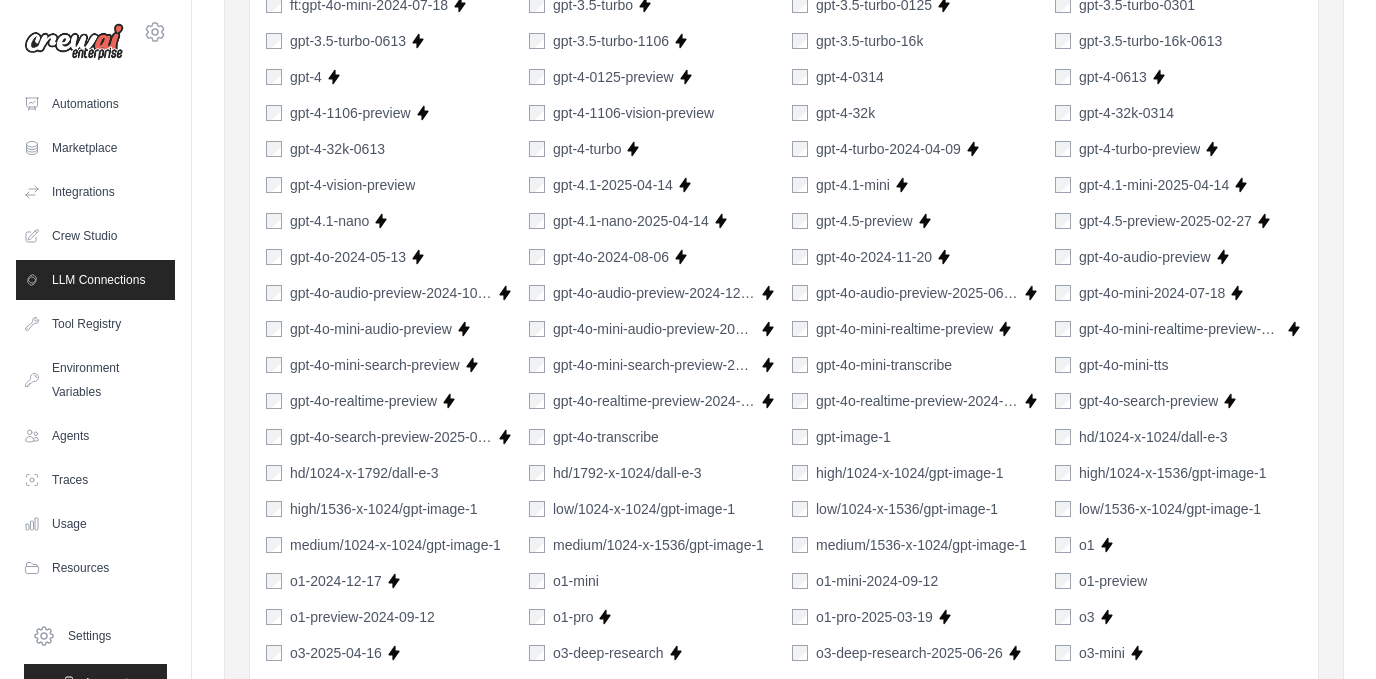 scroll, scrollTop: 1510, scrollLeft: 0, axis: vertical 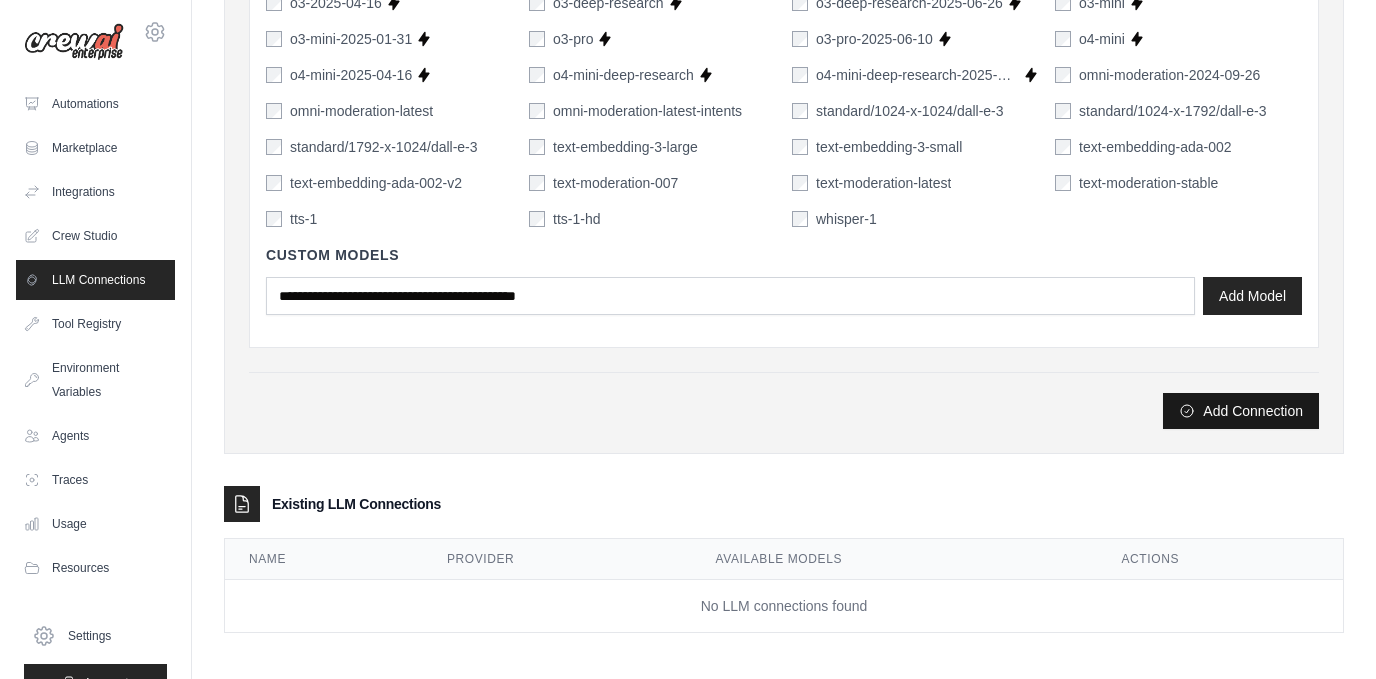 click on "Add Connection" at bounding box center [1241, 411] 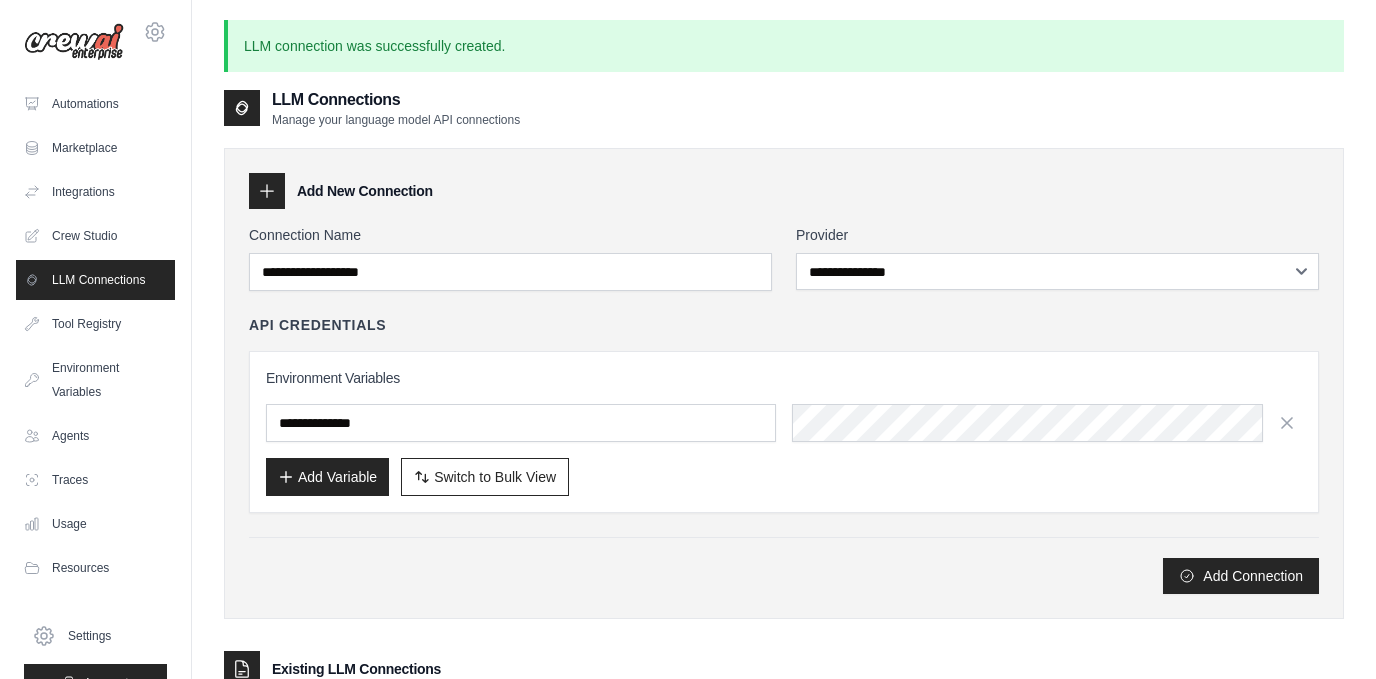 scroll, scrollTop: 167, scrollLeft: 0, axis: vertical 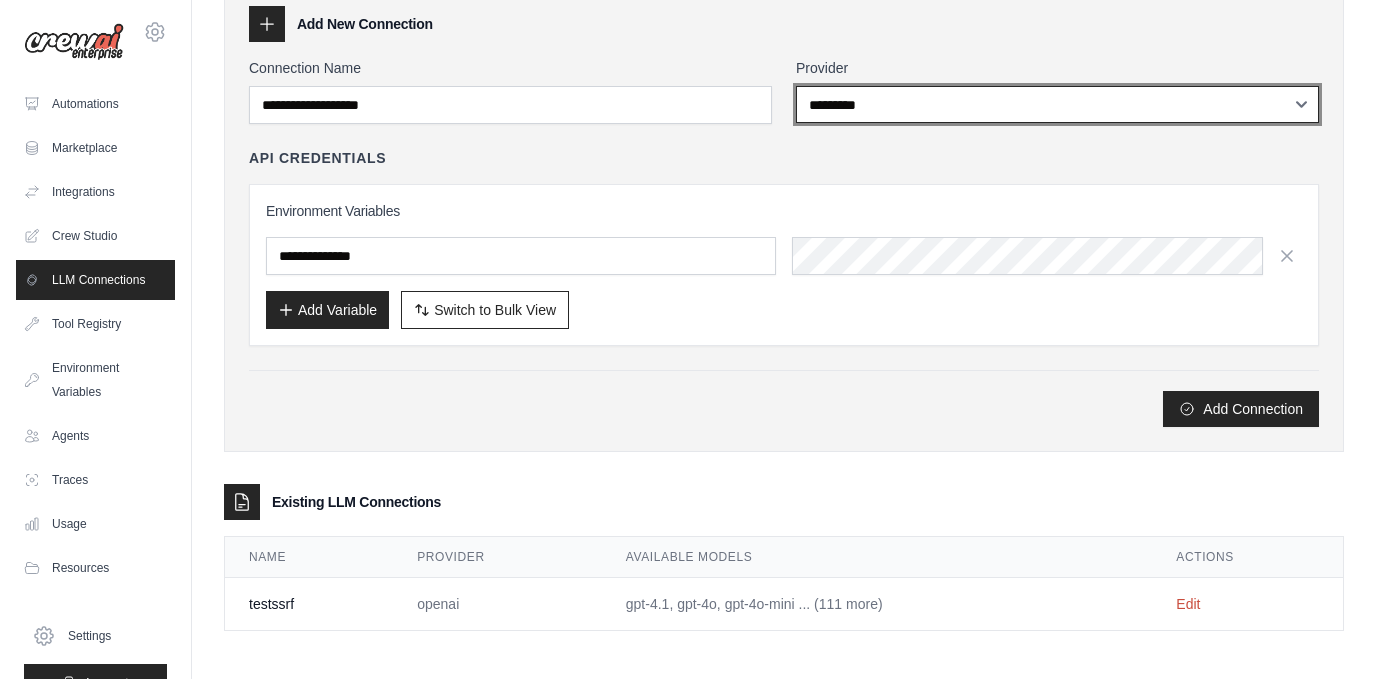 click on "*********" at bounding box center [0, 0] 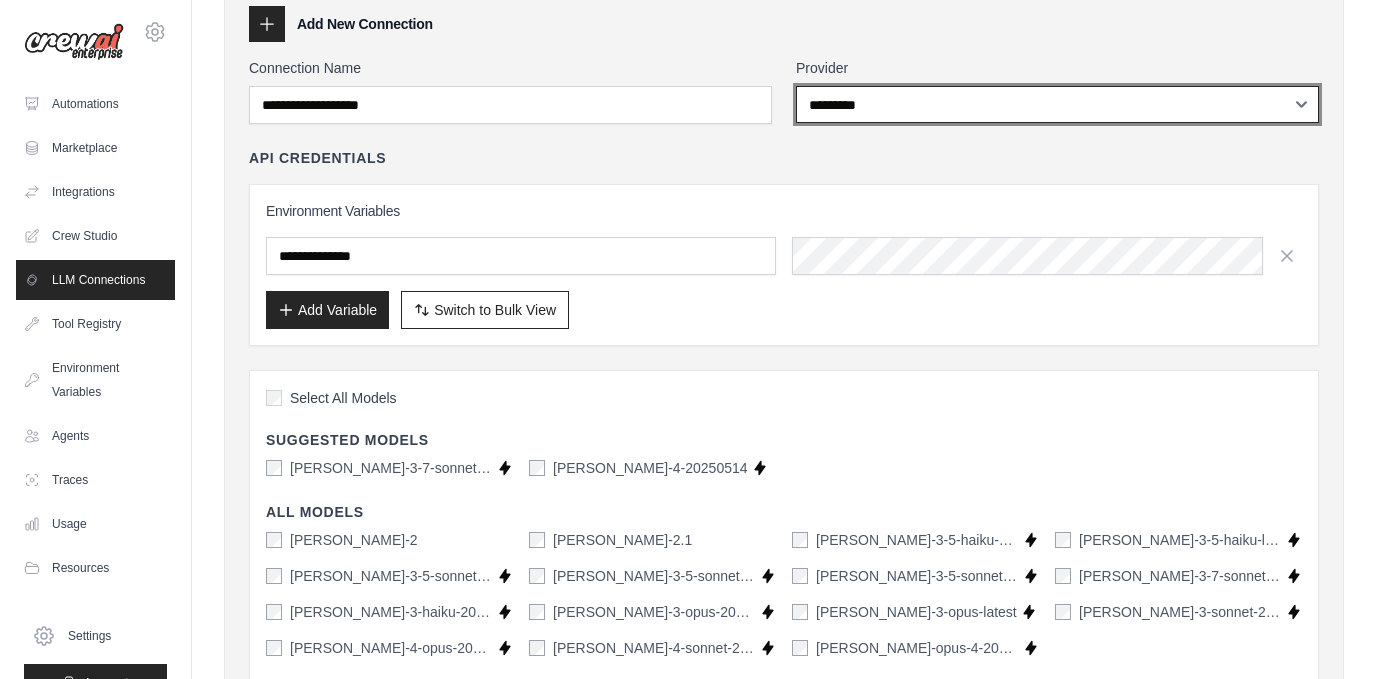 click on "**********" at bounding box center [1057, 104] 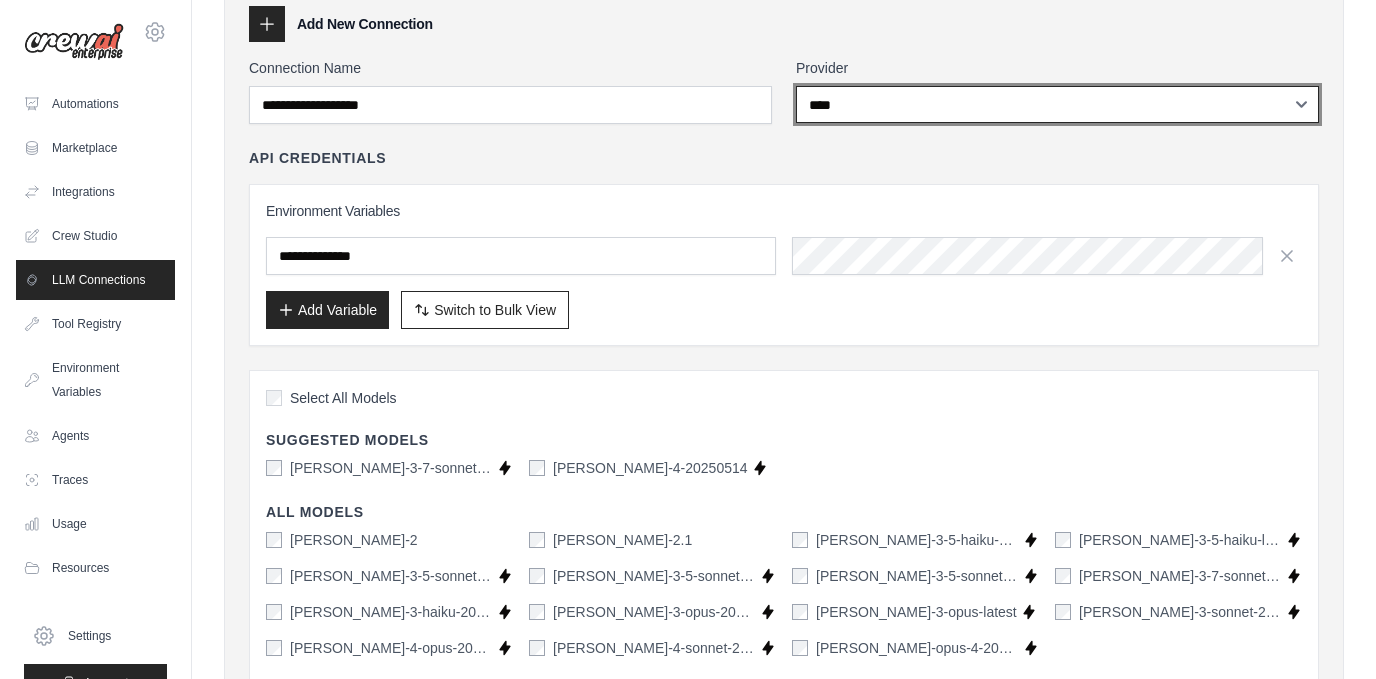 click on "****" at bounding box center (0, 0) 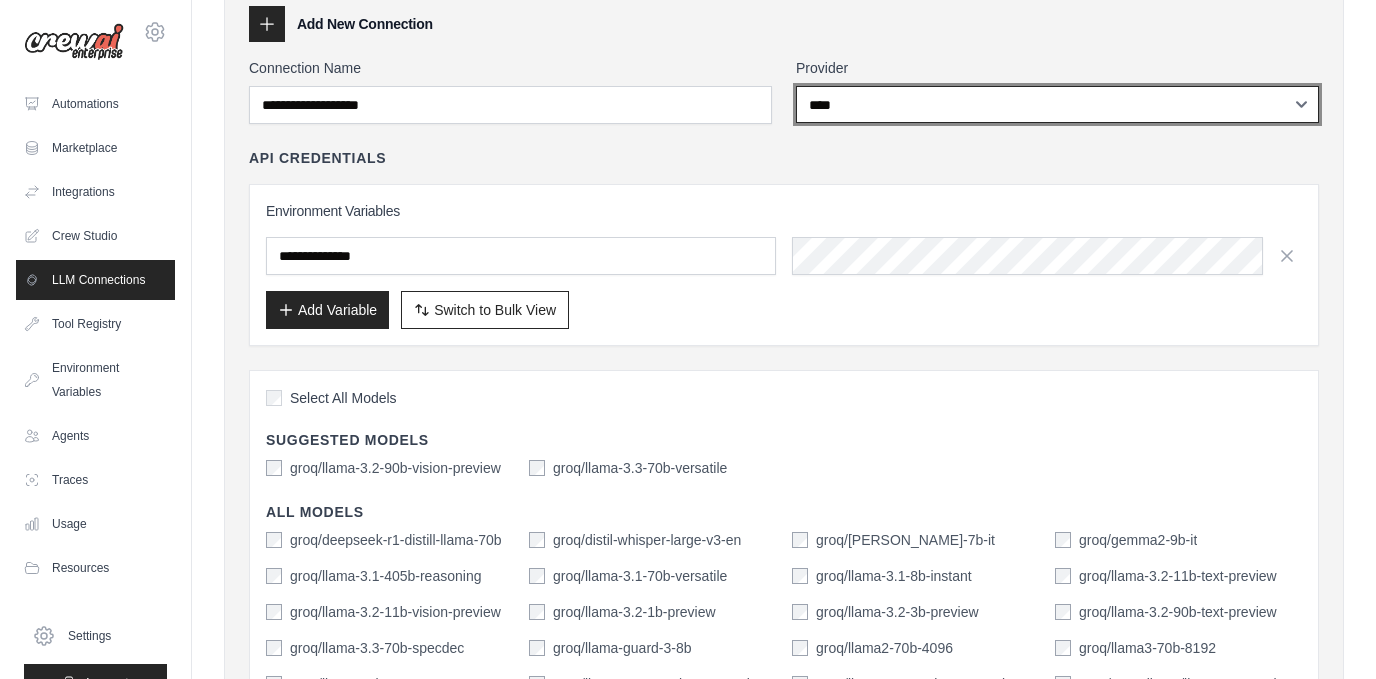 click on "**********" at bounding box center [1057, 104] 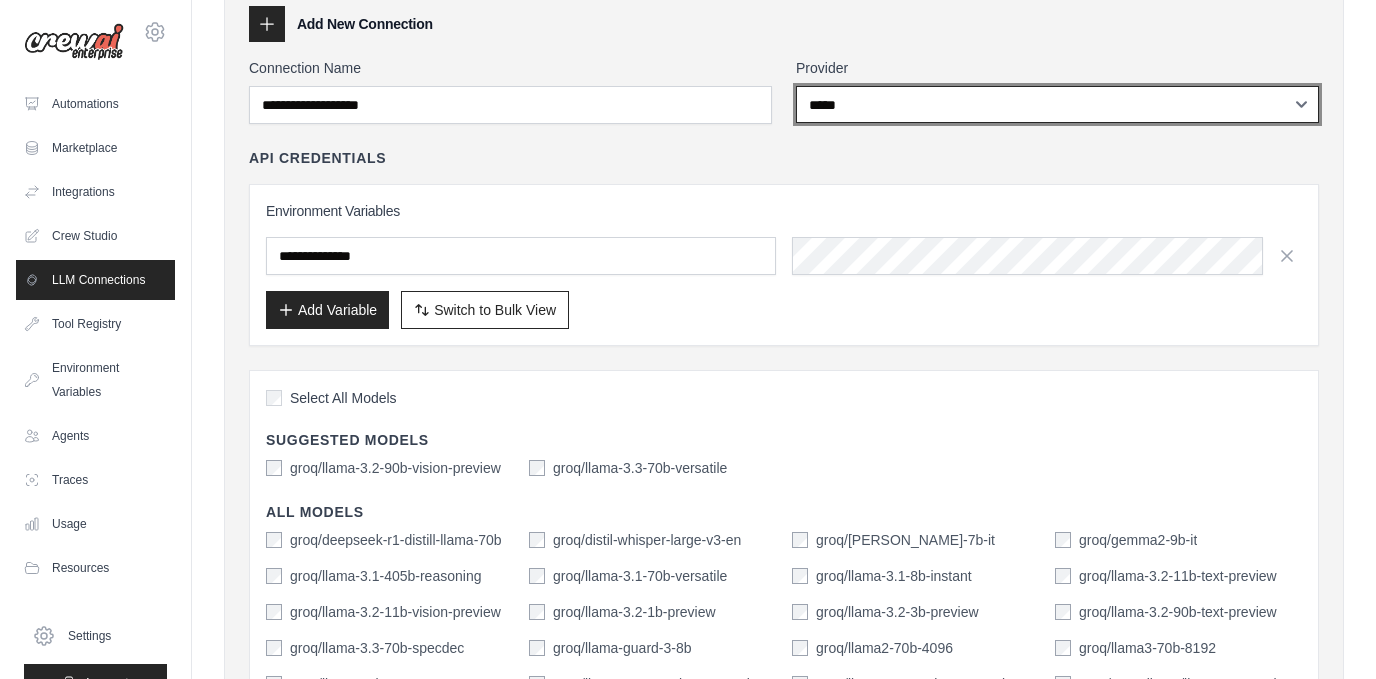 click on "*****" at bounding box center [0, 0] 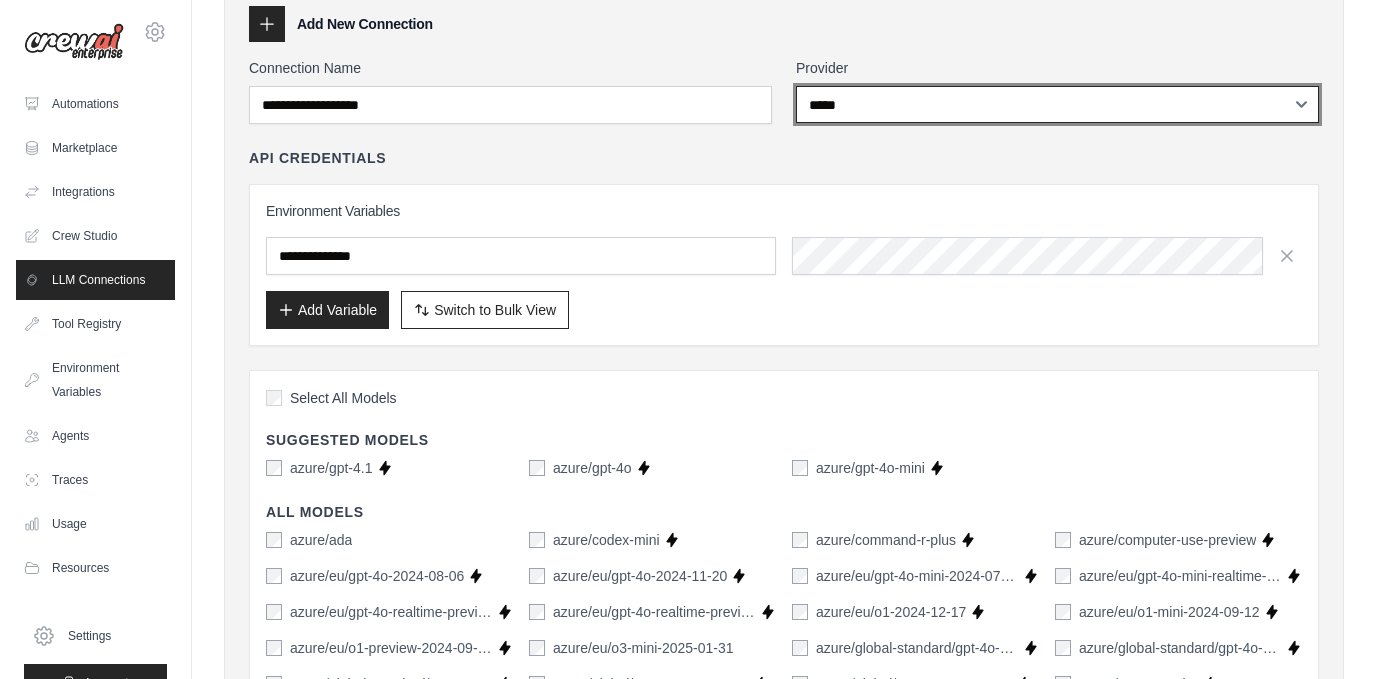 click on "**********" at bounding box center (1057, 104) 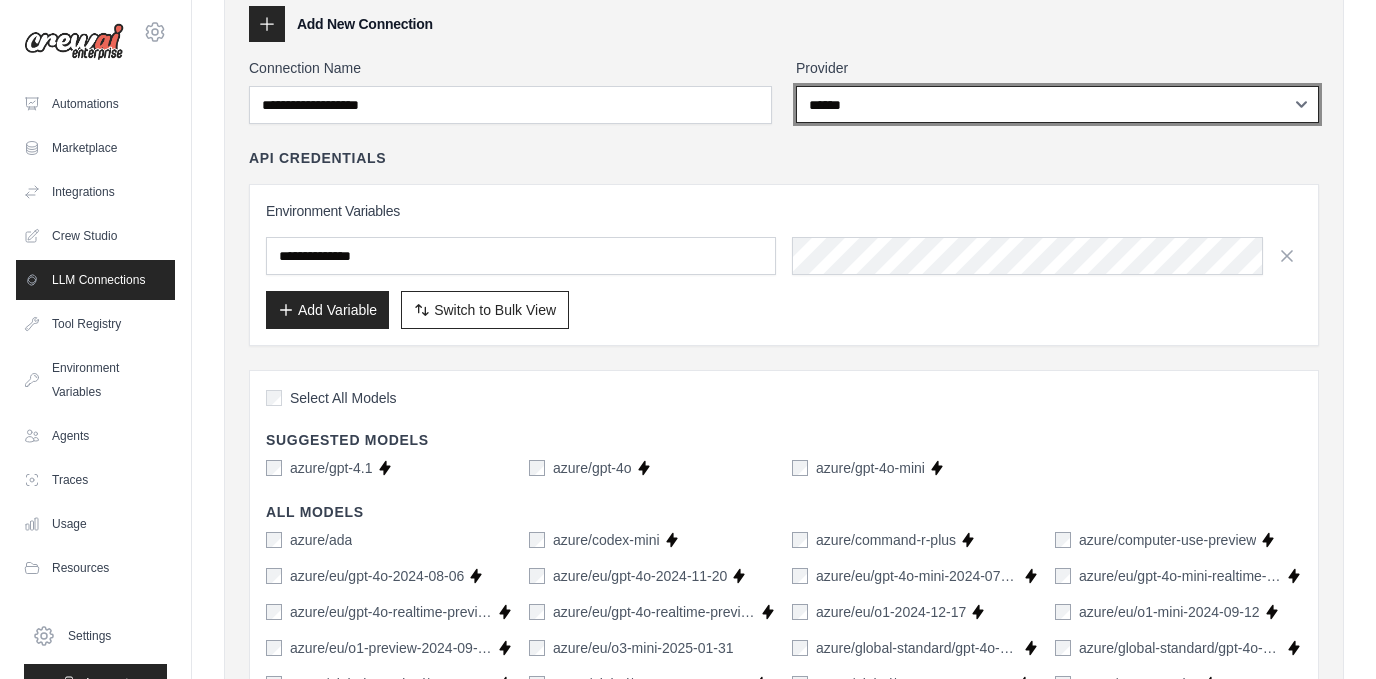click on "******" at bounding box center (0, 0) 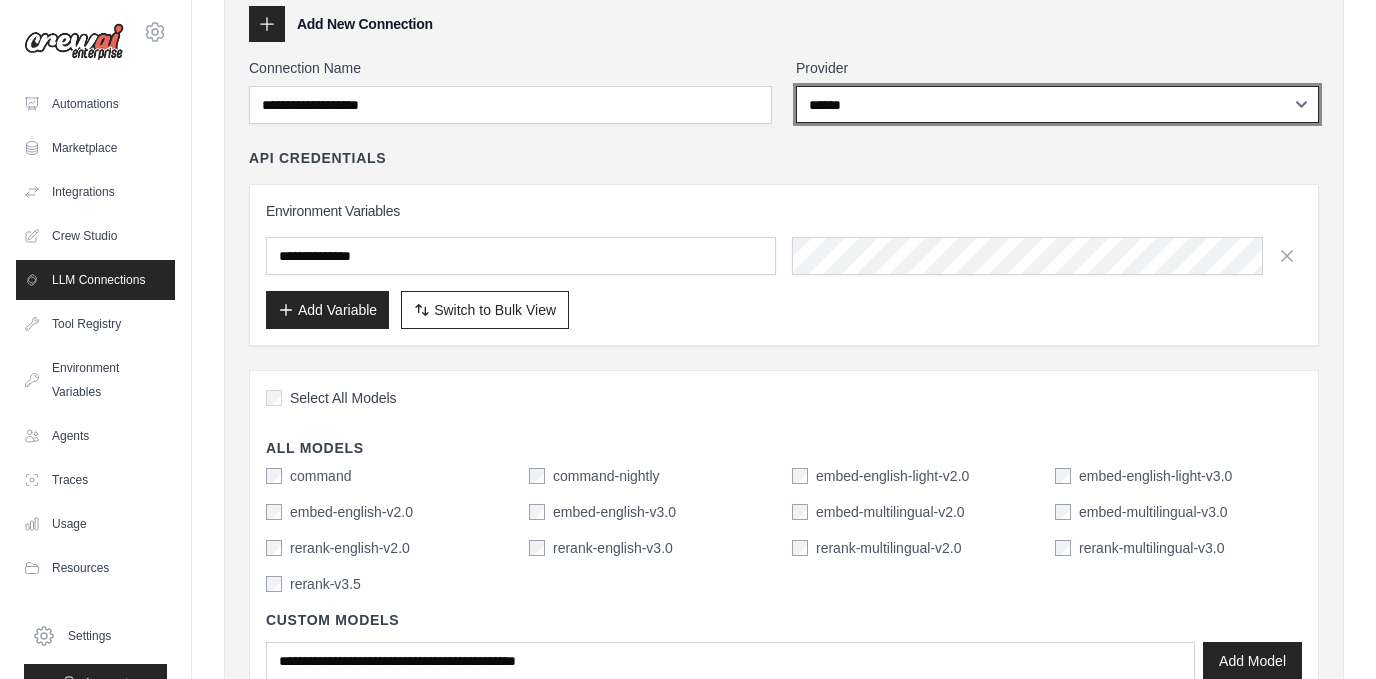 click on "**********" at bounding box center (1057, 104) 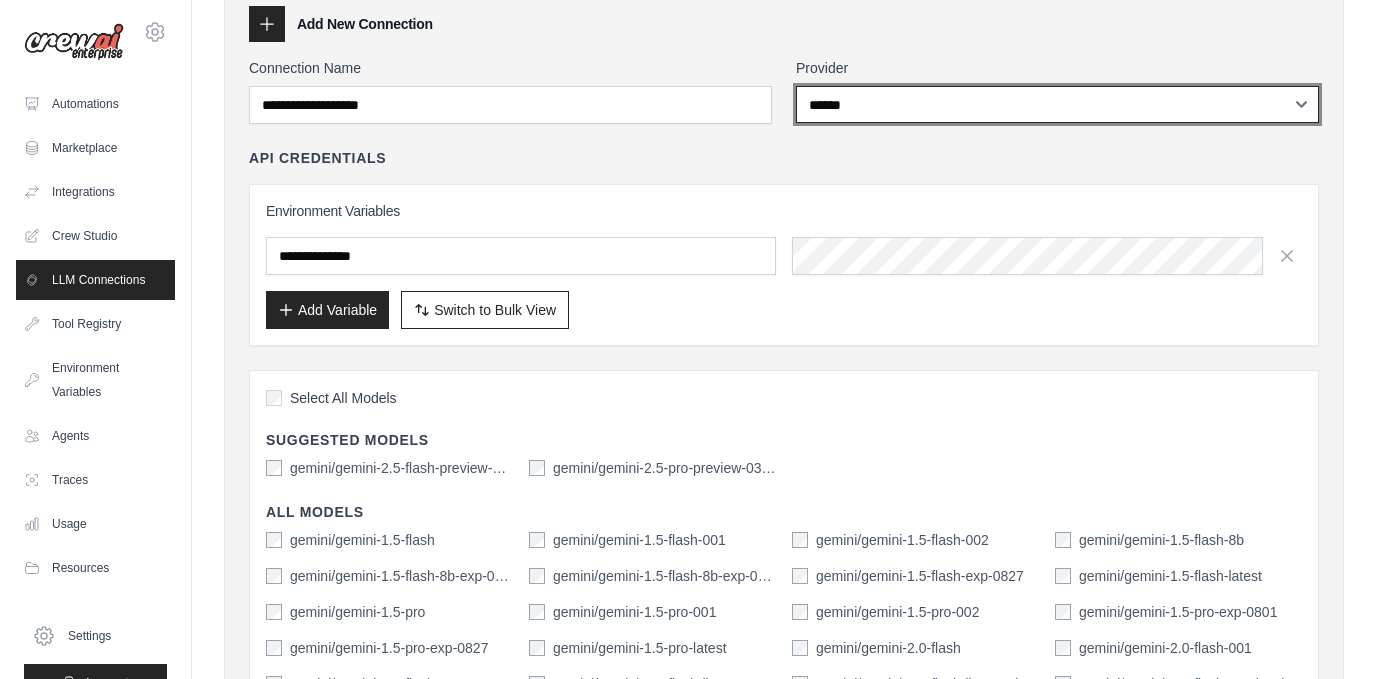 click on "**********" at bounding box center (1057, 104) 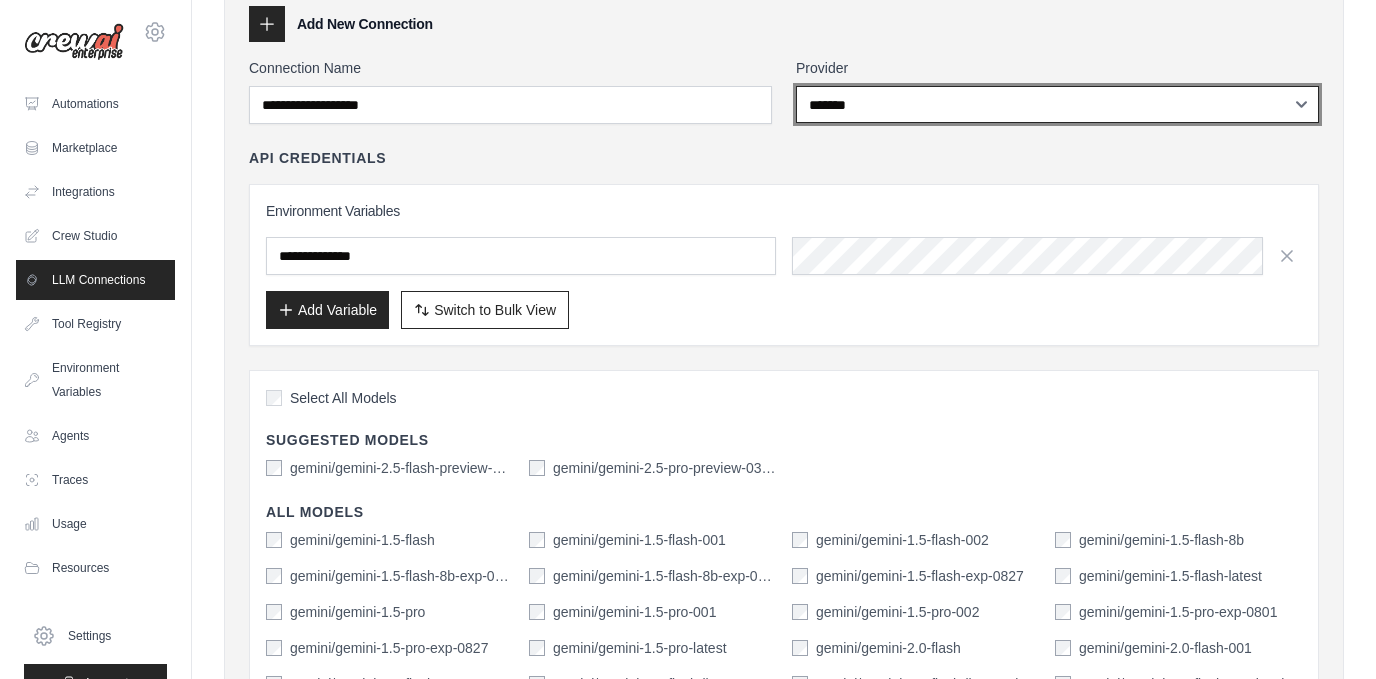 click on "*******" at bounding box center (0, 0) 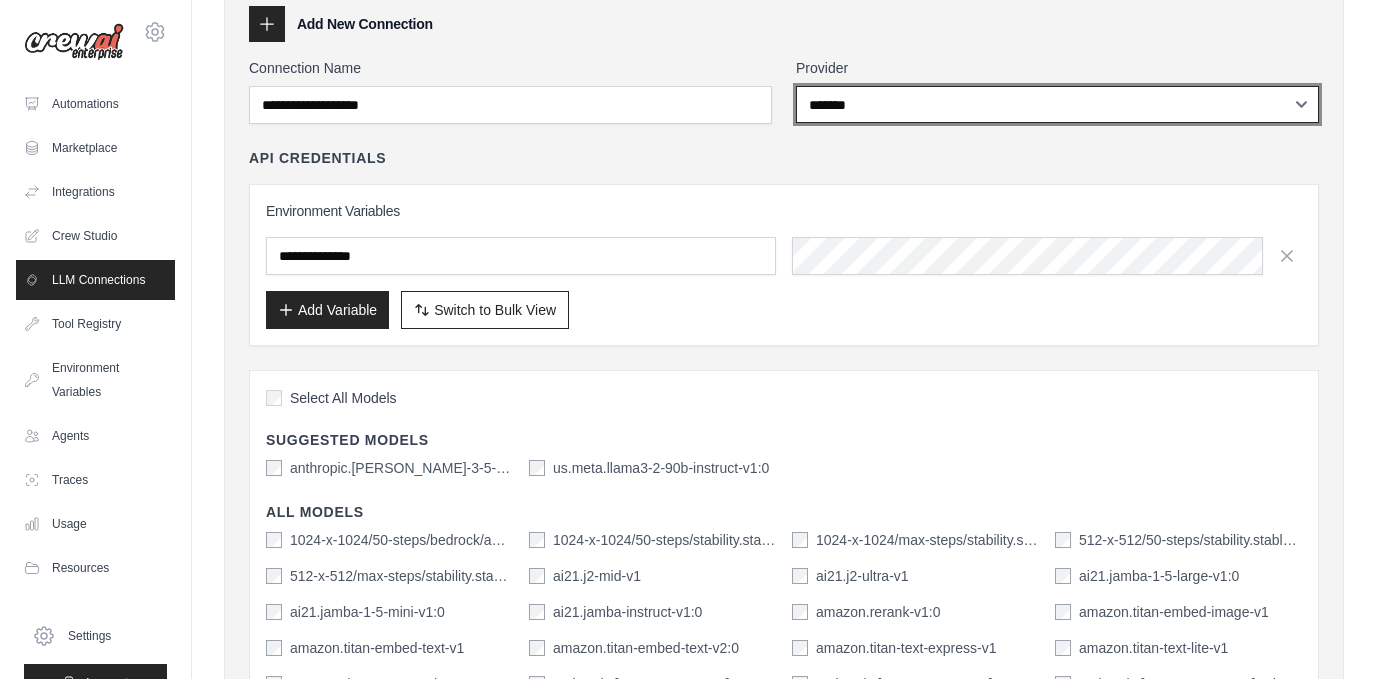 click on "**********" at bounding box center (1057, 104) 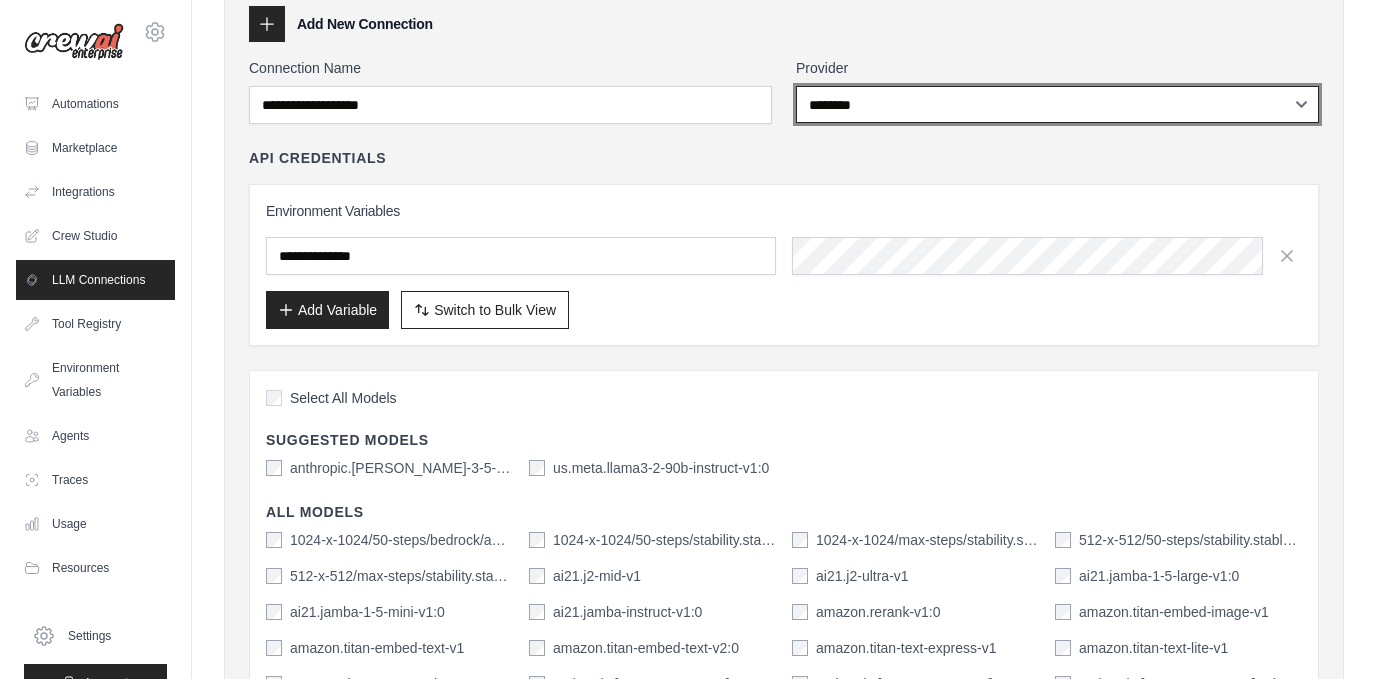 click on "********" at bounding box center (0, 0) 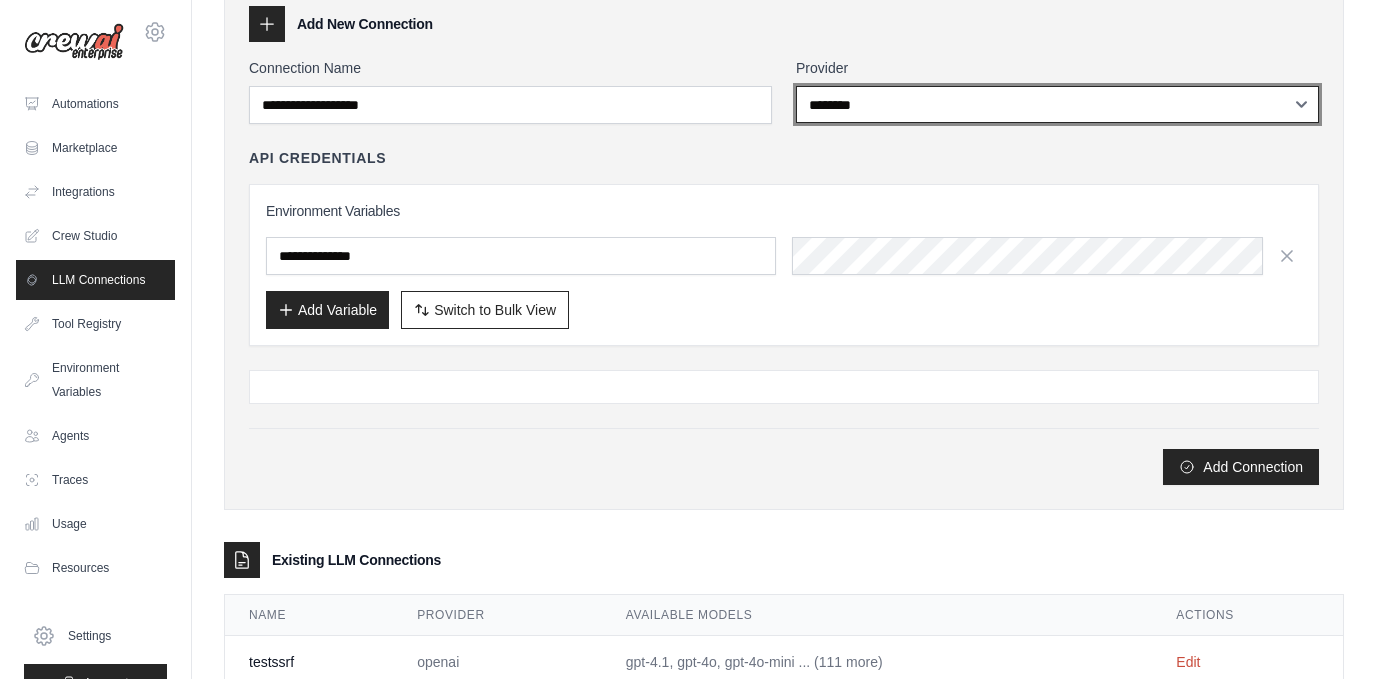 click on "**********" at bounding box center [1057, 104] 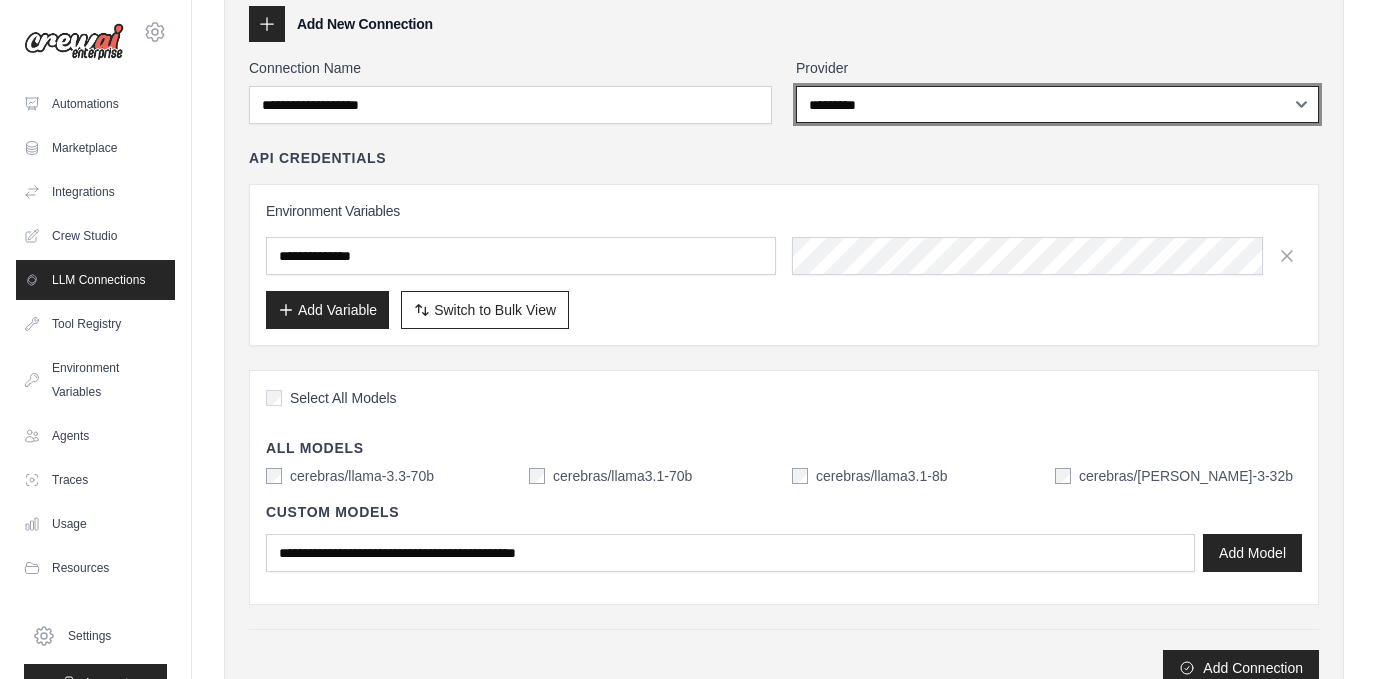 click on "*********" at bounding box center [0, 0] 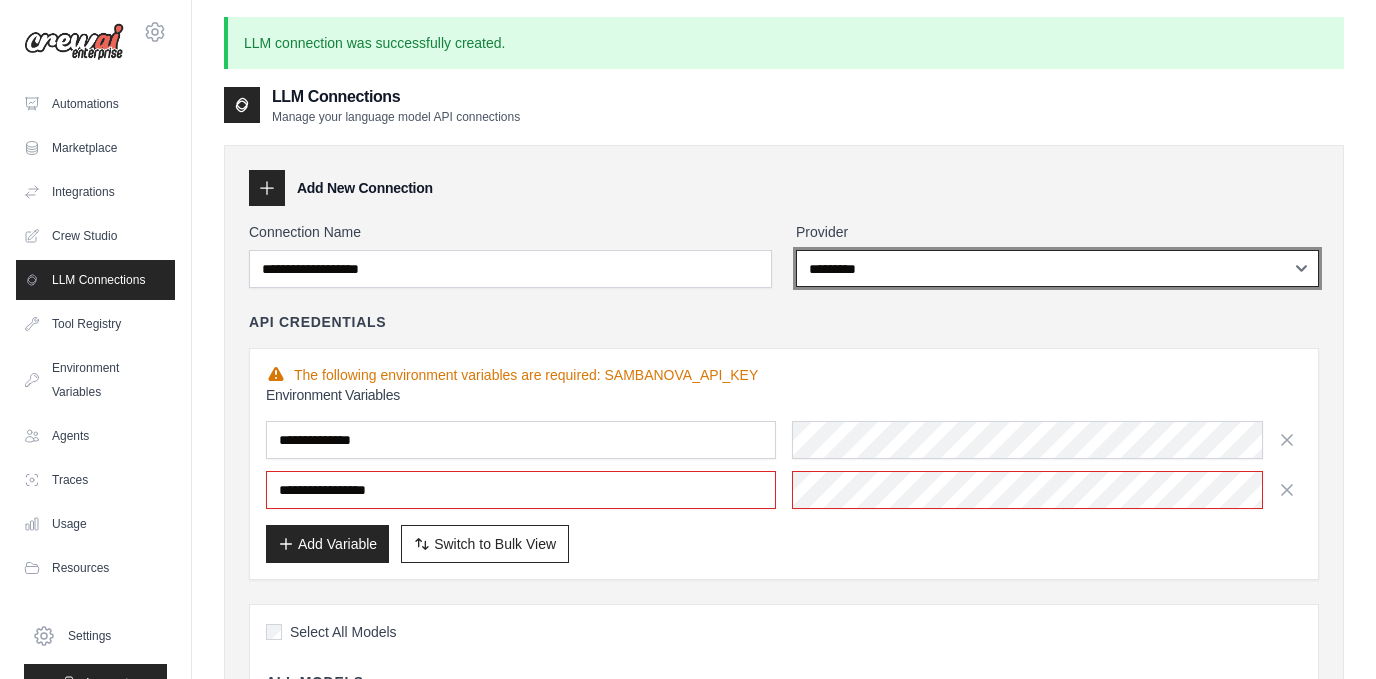 scroll, scrollTop: 0, scrollLeft: 0, axis: both 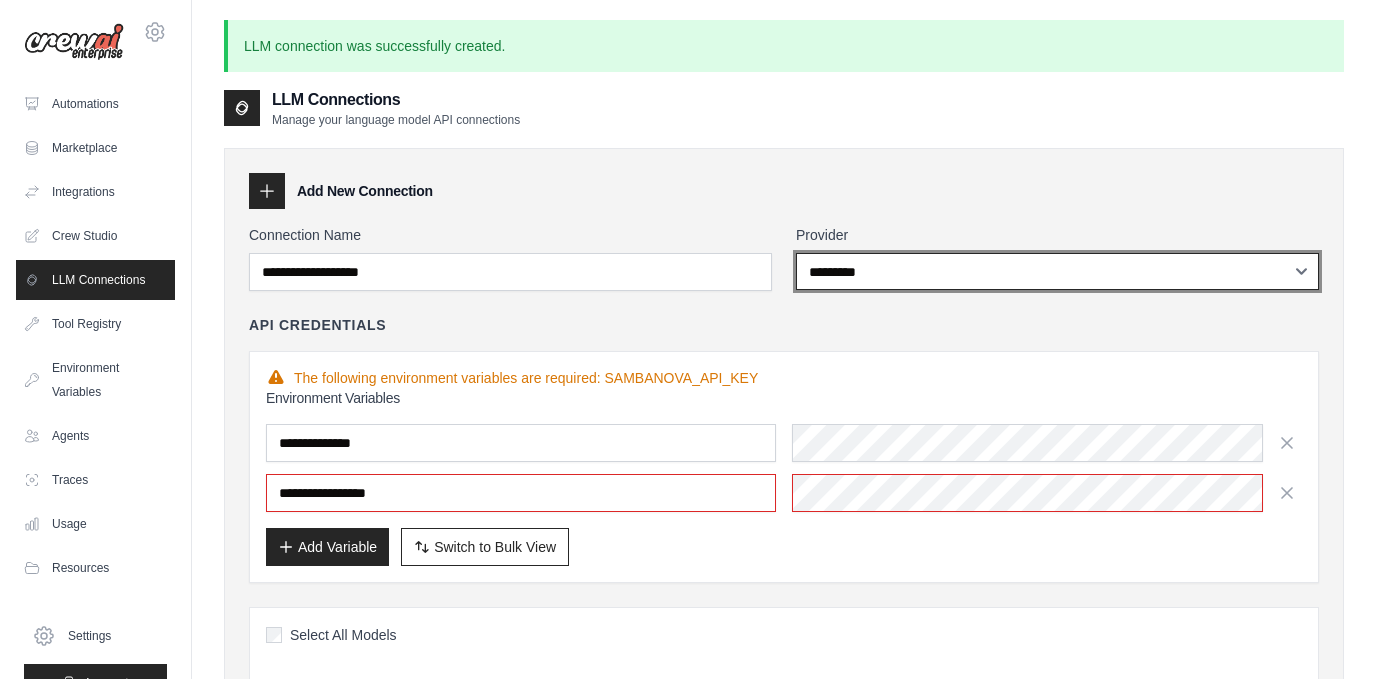 click on "**********" at bounding box center (1057, 271) 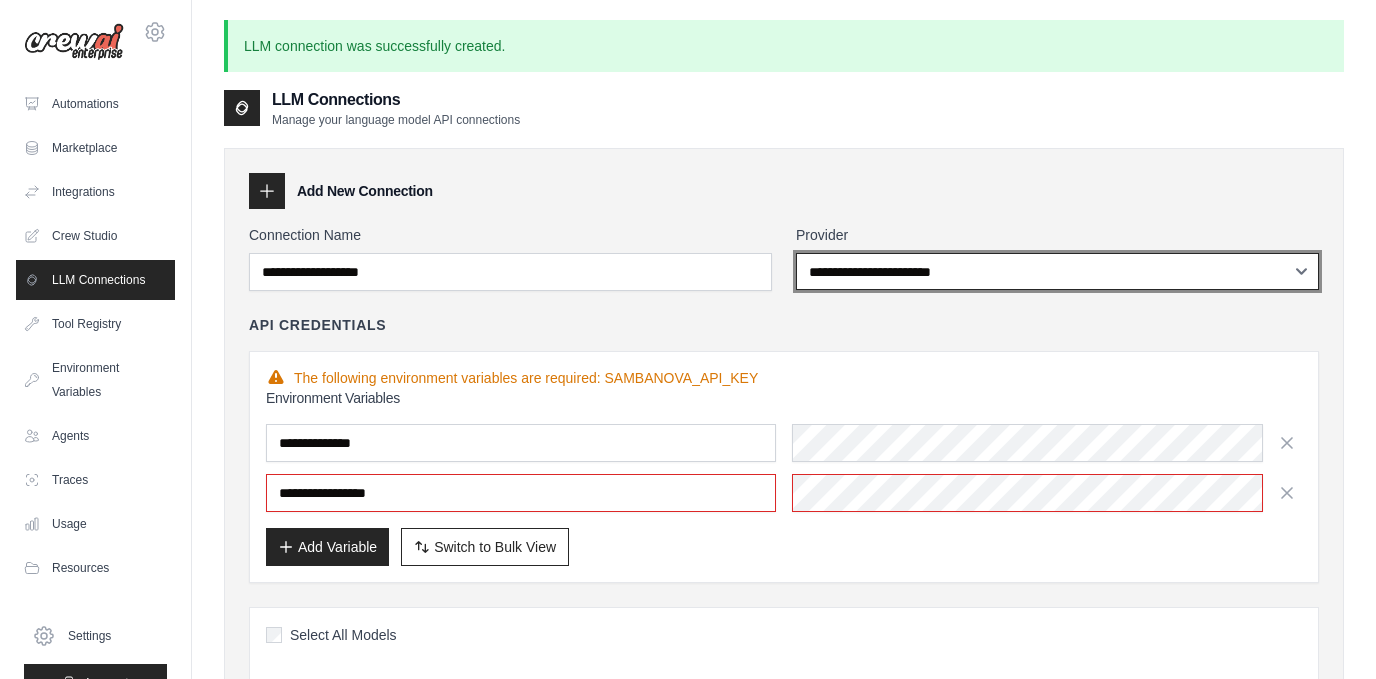 click on "**********" at bounding box center [0, 0] 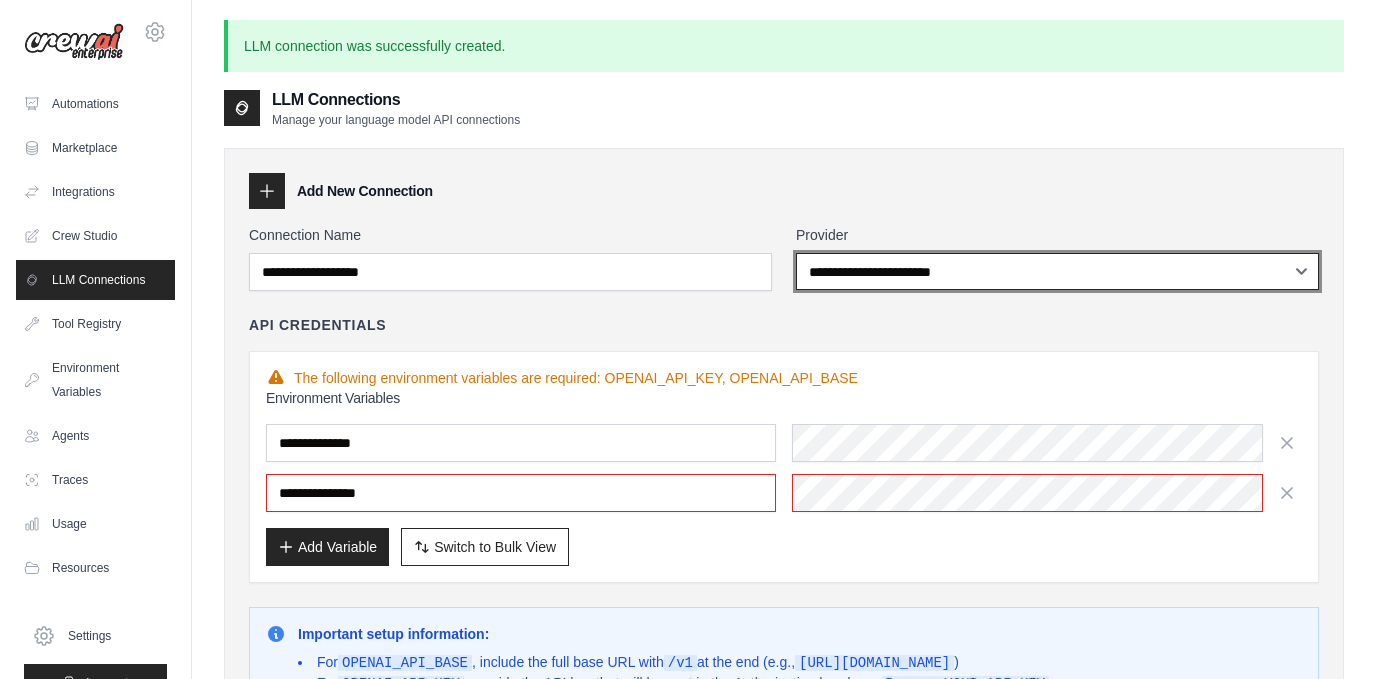 scroll, scrollTop: 572, scrollLeft: 0, axis: vertical 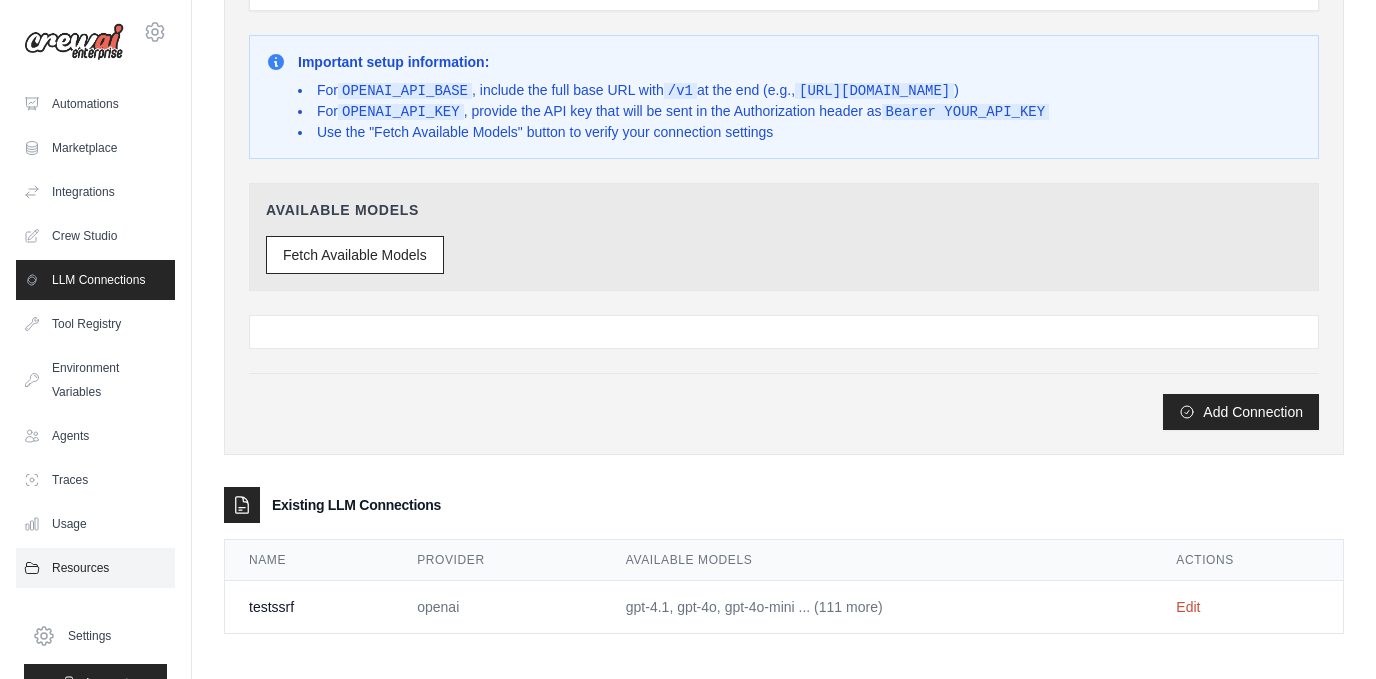 click on "Resources" at bounding box center [95, 568] 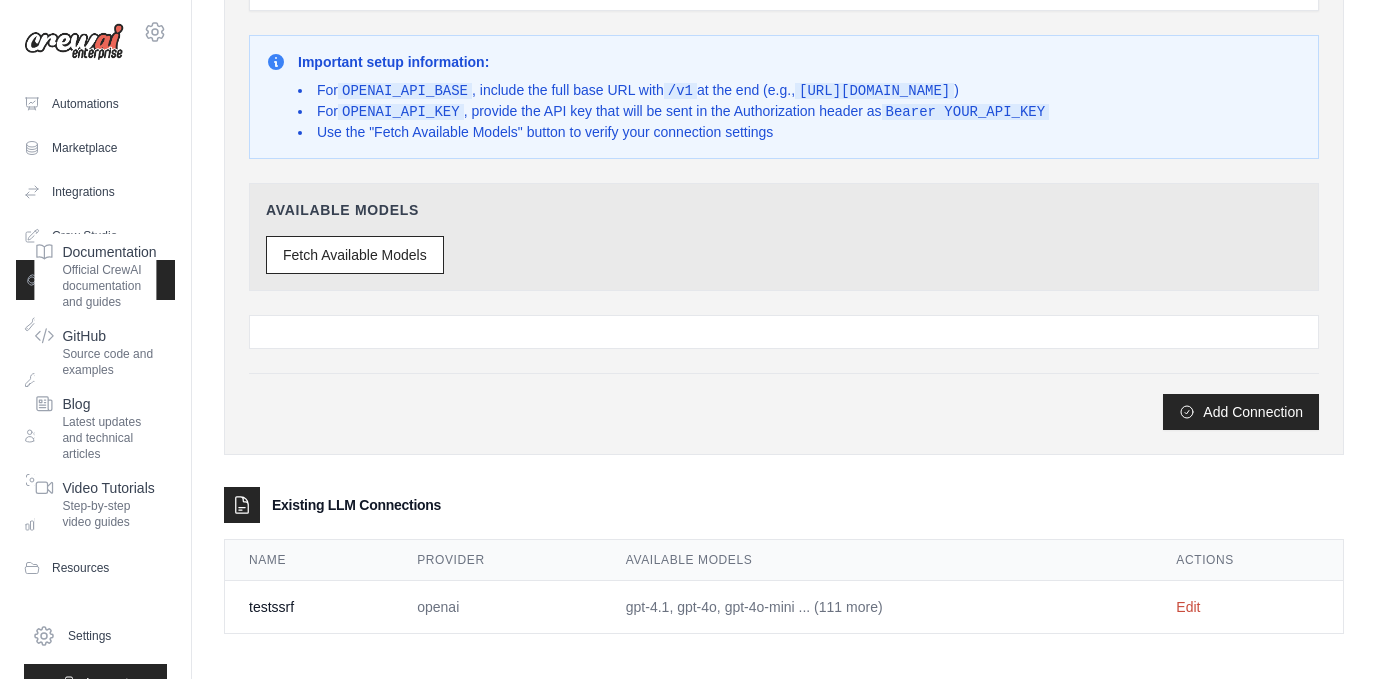 click on "Add Connection" at bounding box center (784, 412) 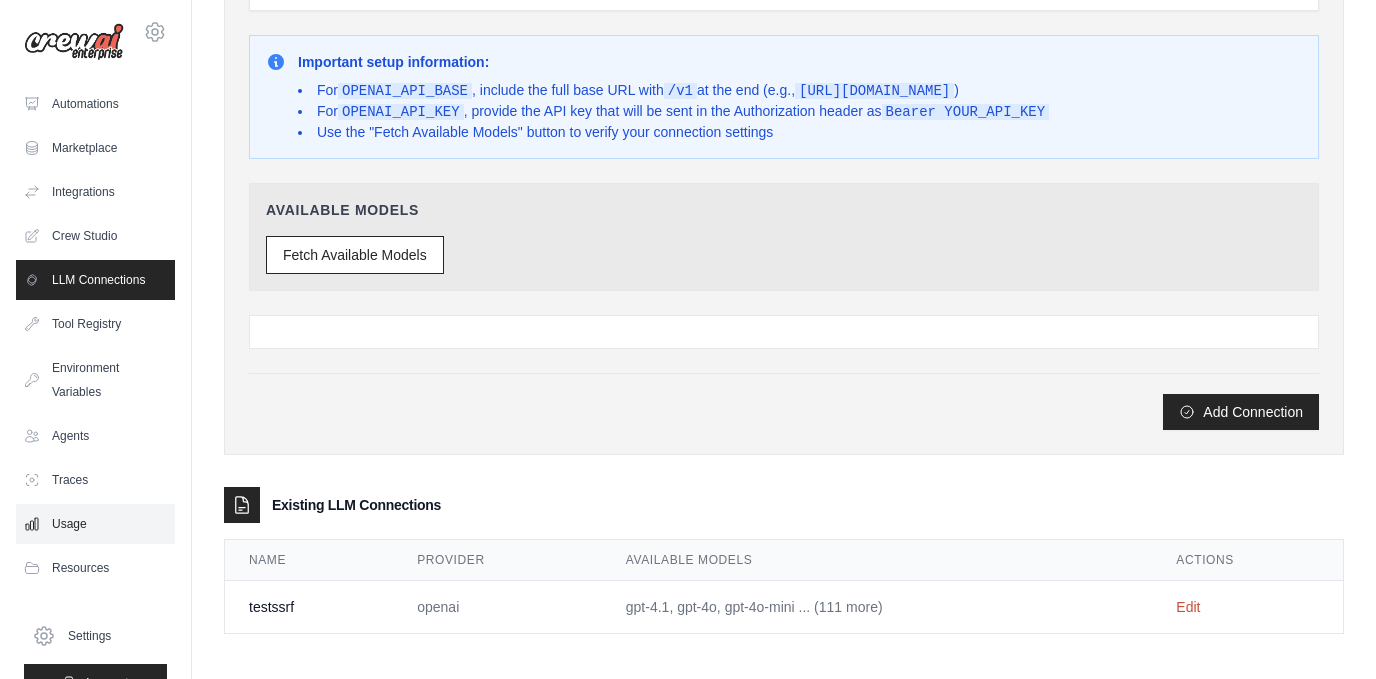 click on "Usage" at bounding box center [95, 524] 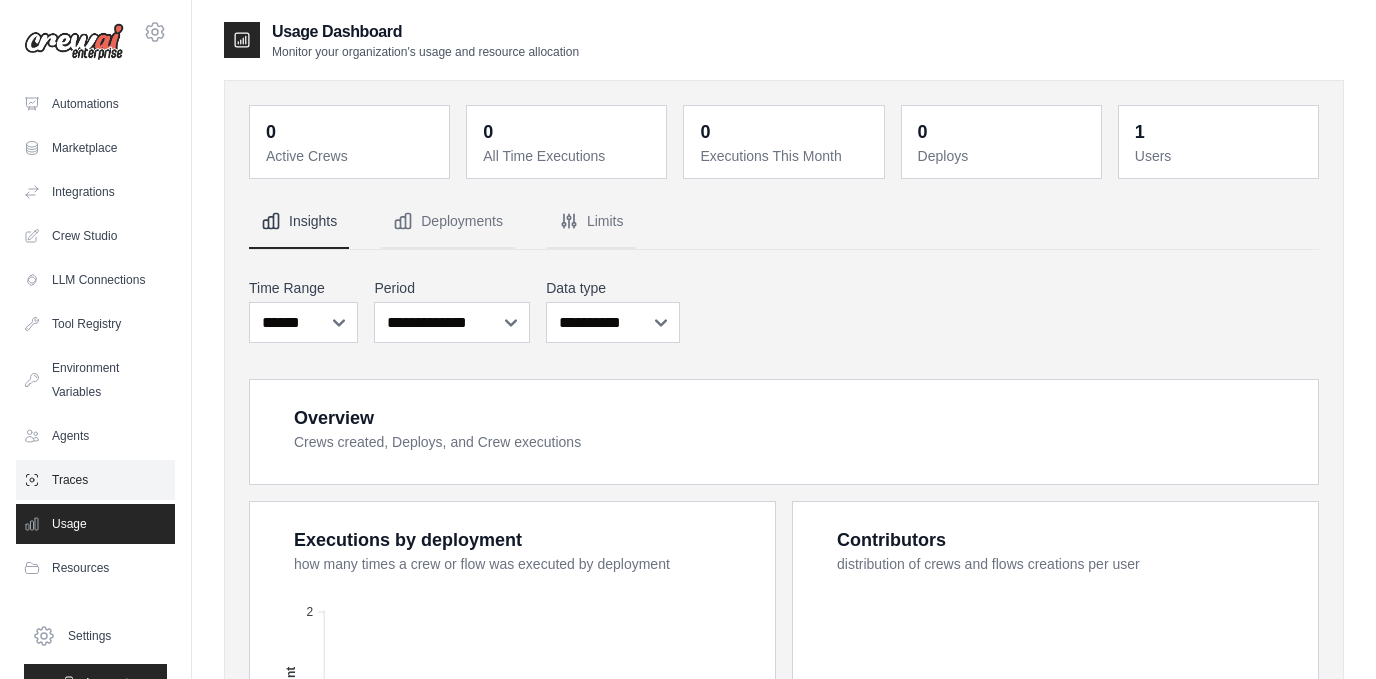 click on "Traces" at bounding box center [95, 480] 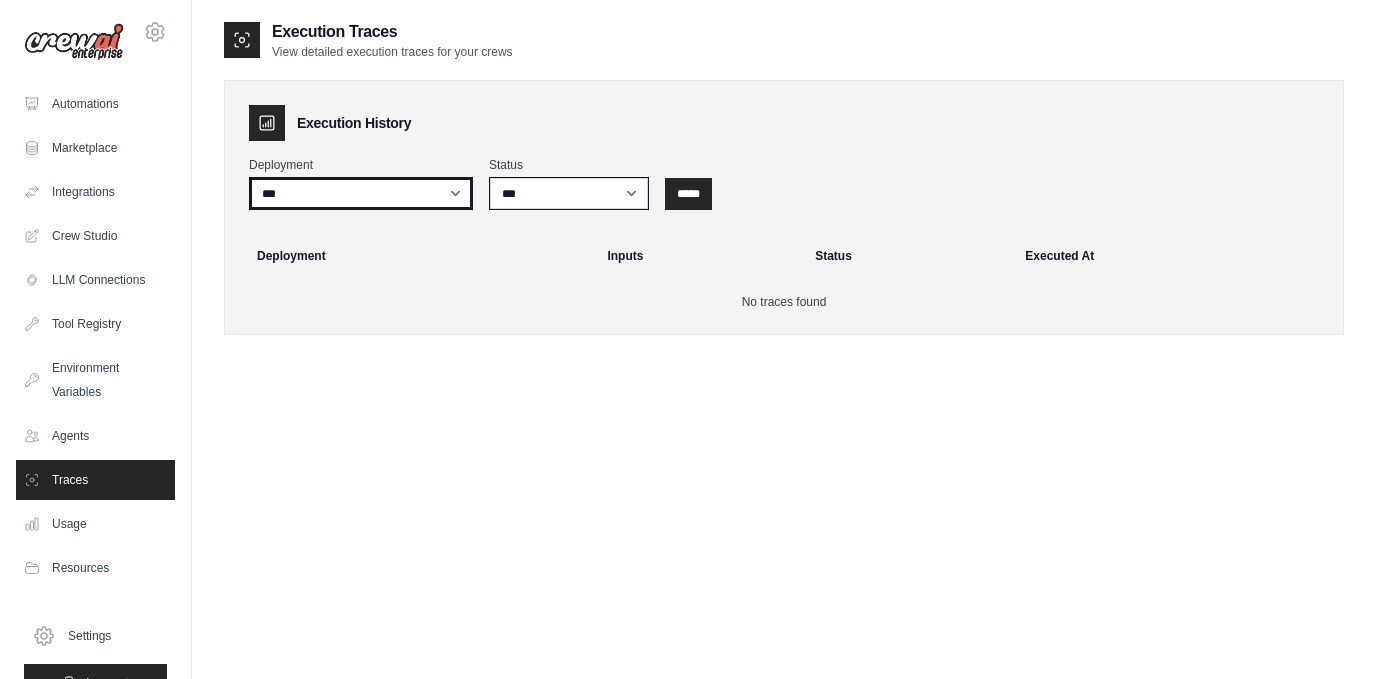 click on "***" at bounding box center [361, 193] 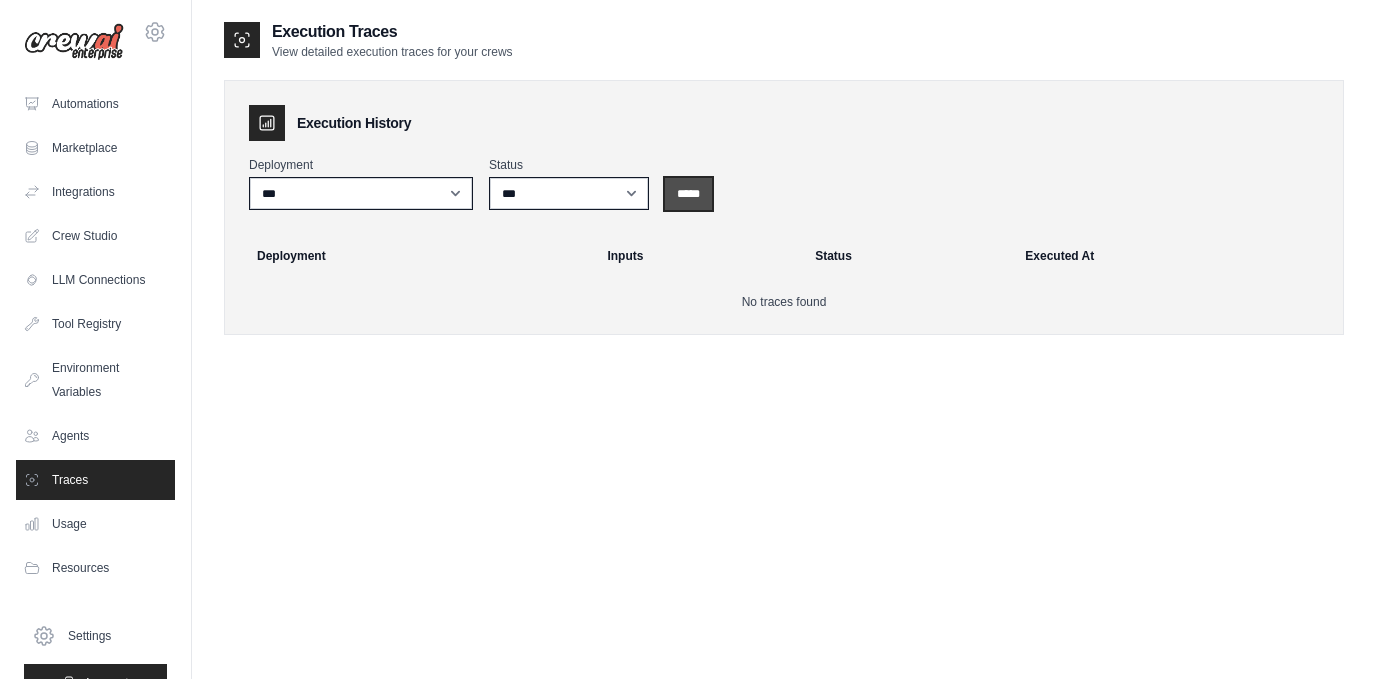 click on "*****" at bounding box center [688, 194] 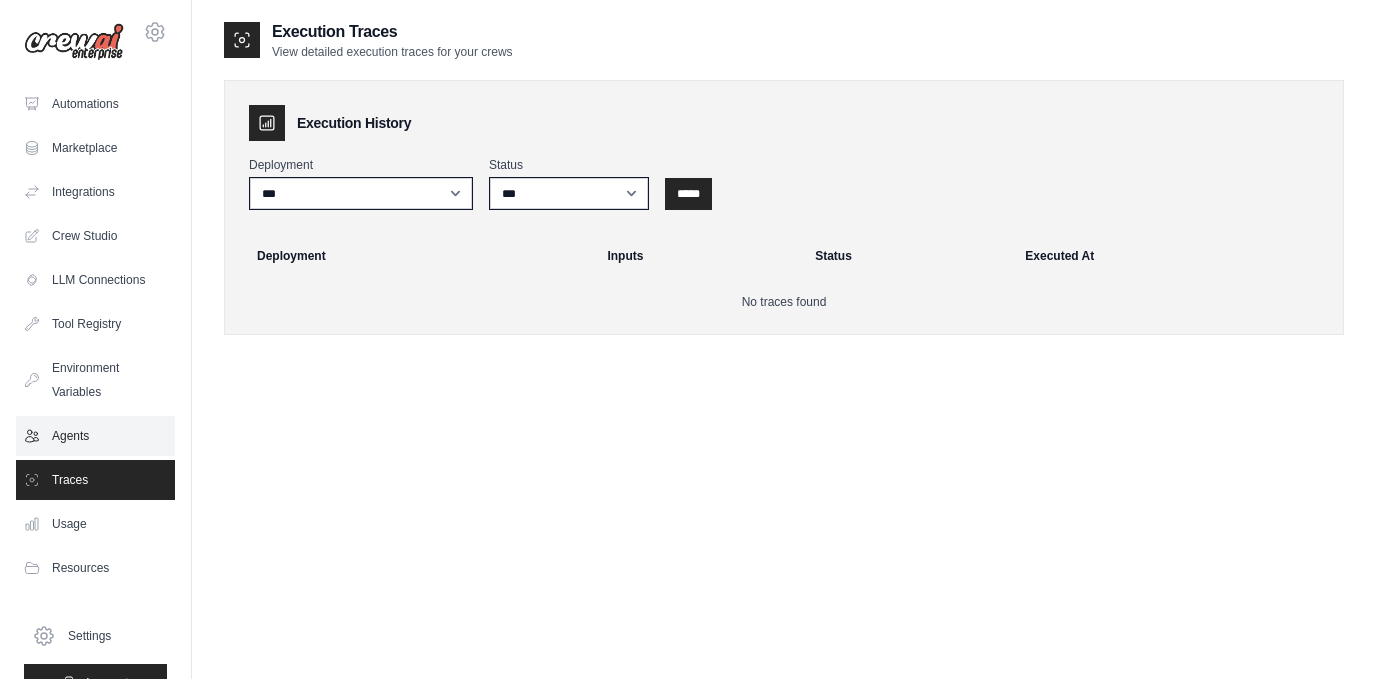 click on "Agents" at bounding box center [95, 436] 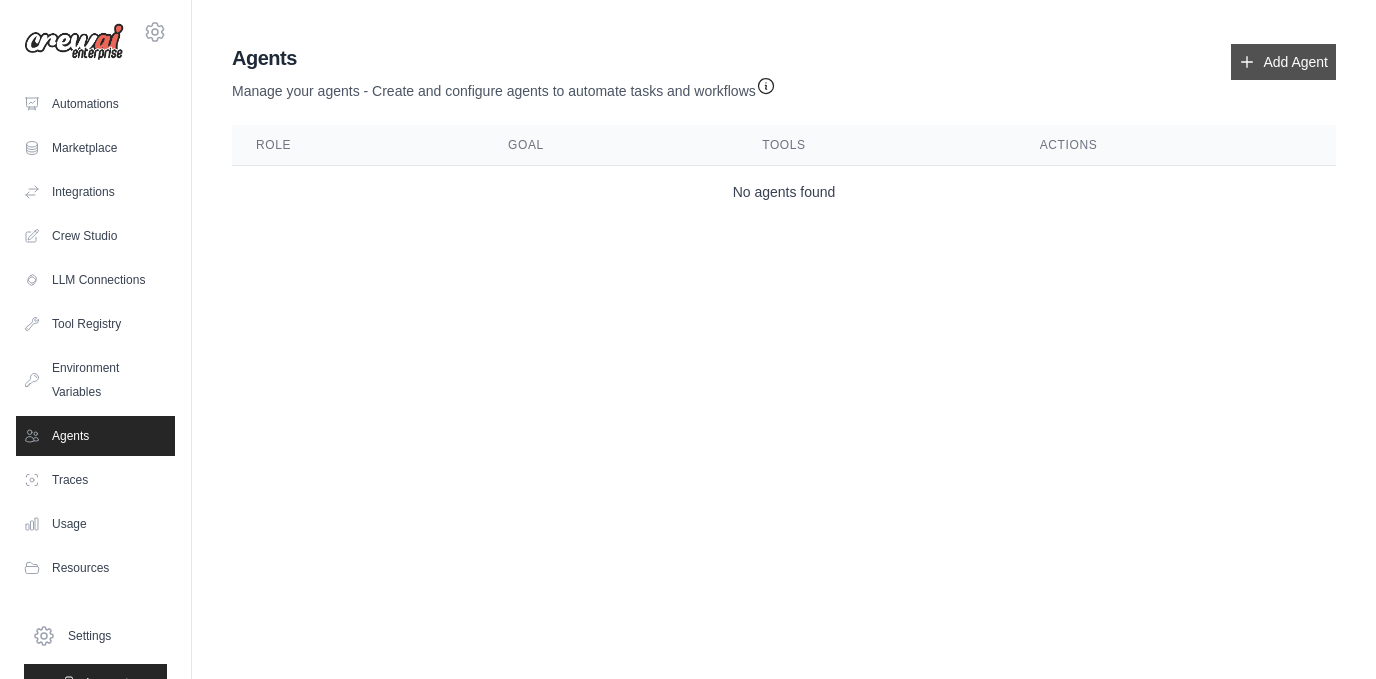 click on "Add Agent" at bounding box center [1283, 62] 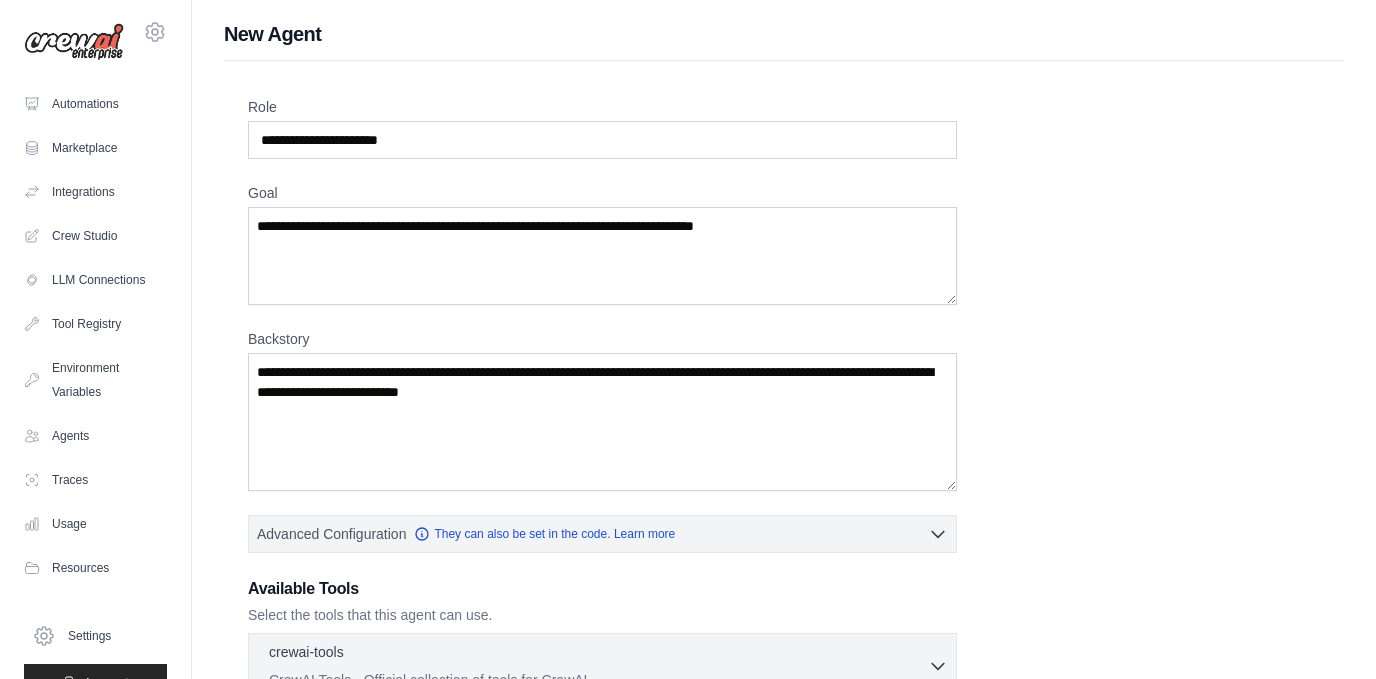 scroll, scrollTop: 300, scrollLeft: 0, axis: vertical 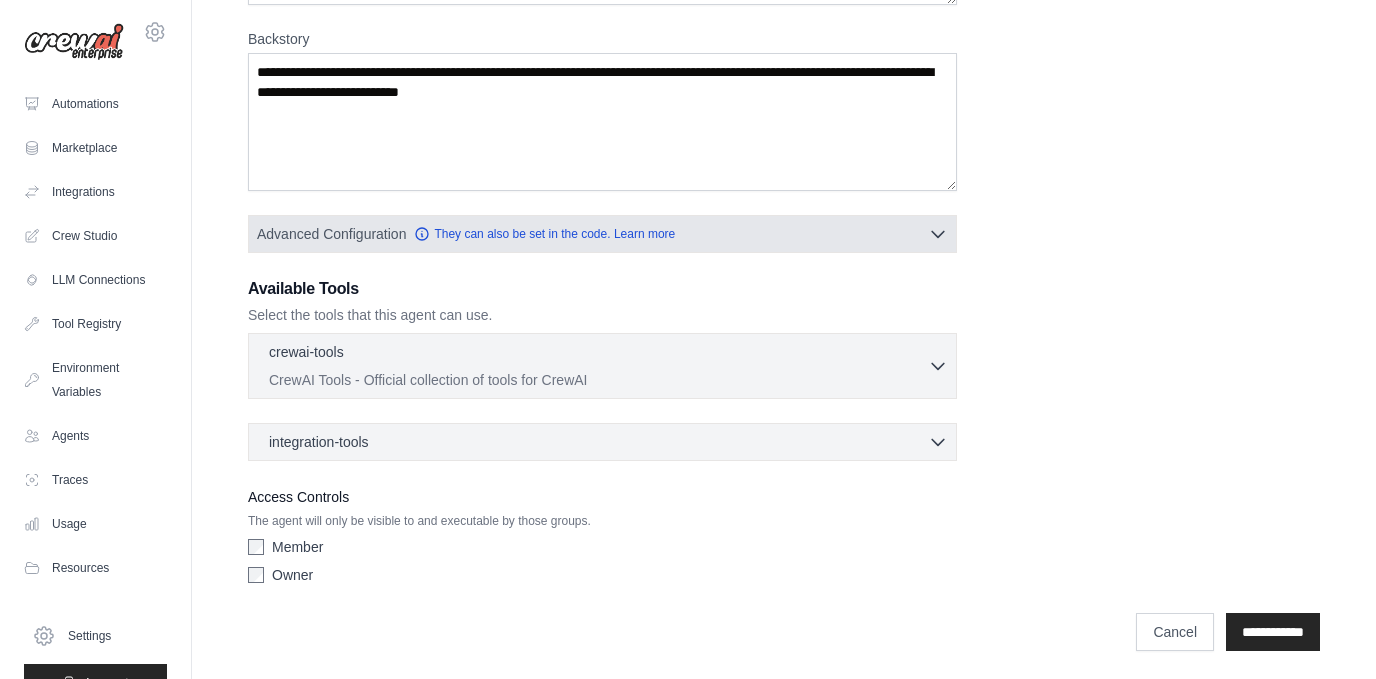 click on "Advanced Configuration
They can also be set in the code. Learn more" at bounding box center [602, 234] 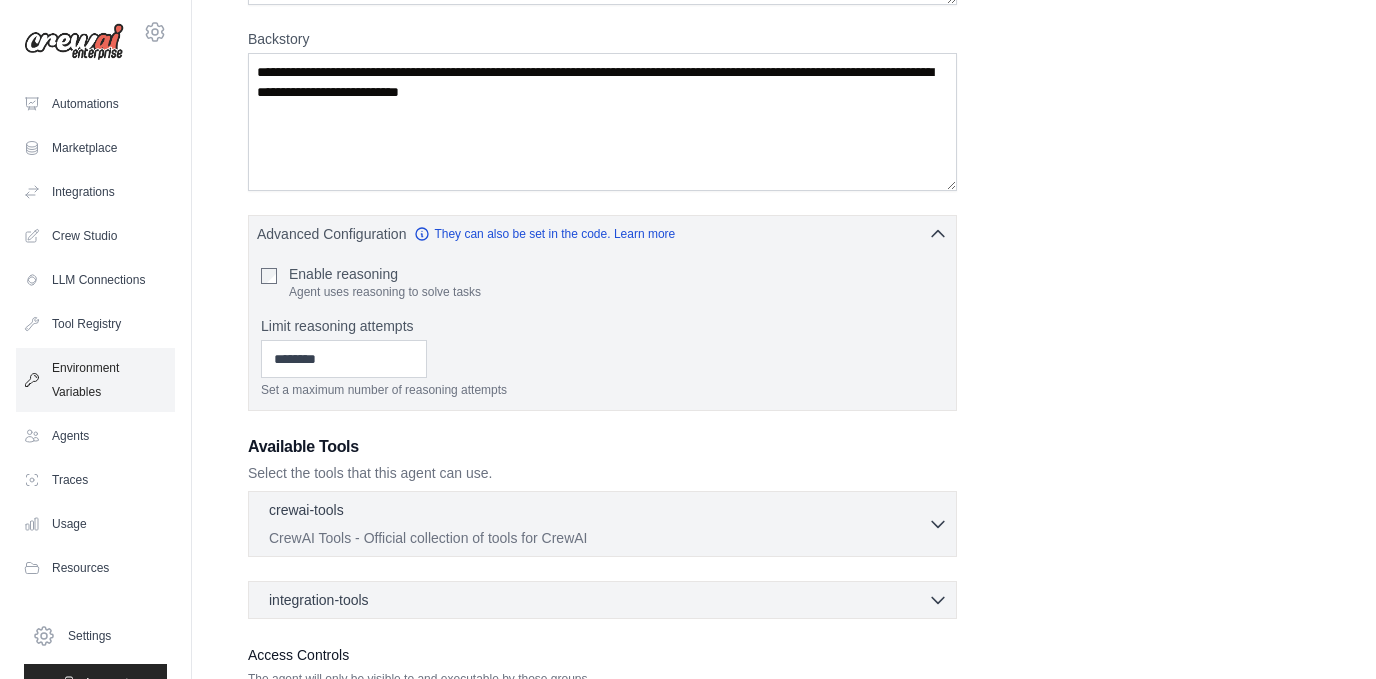 click on "Environment Variables" at bounding box center [95, 380] 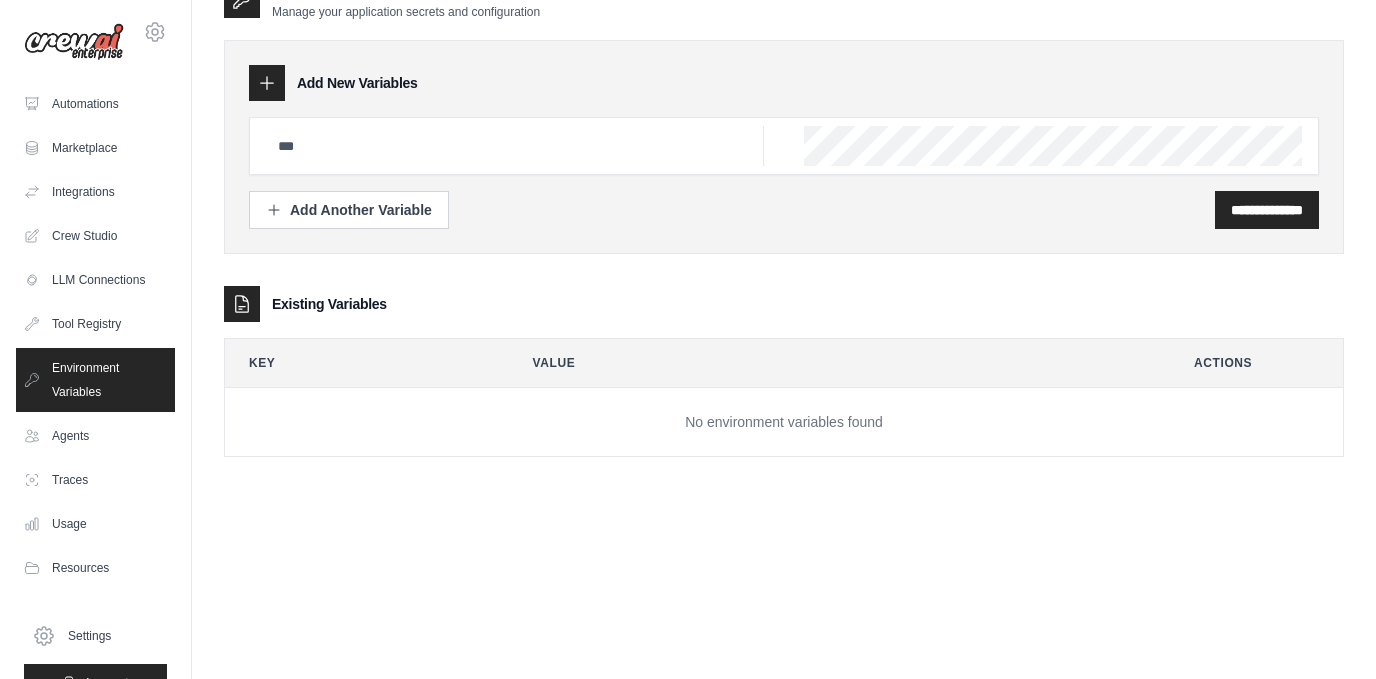 type on "**********" 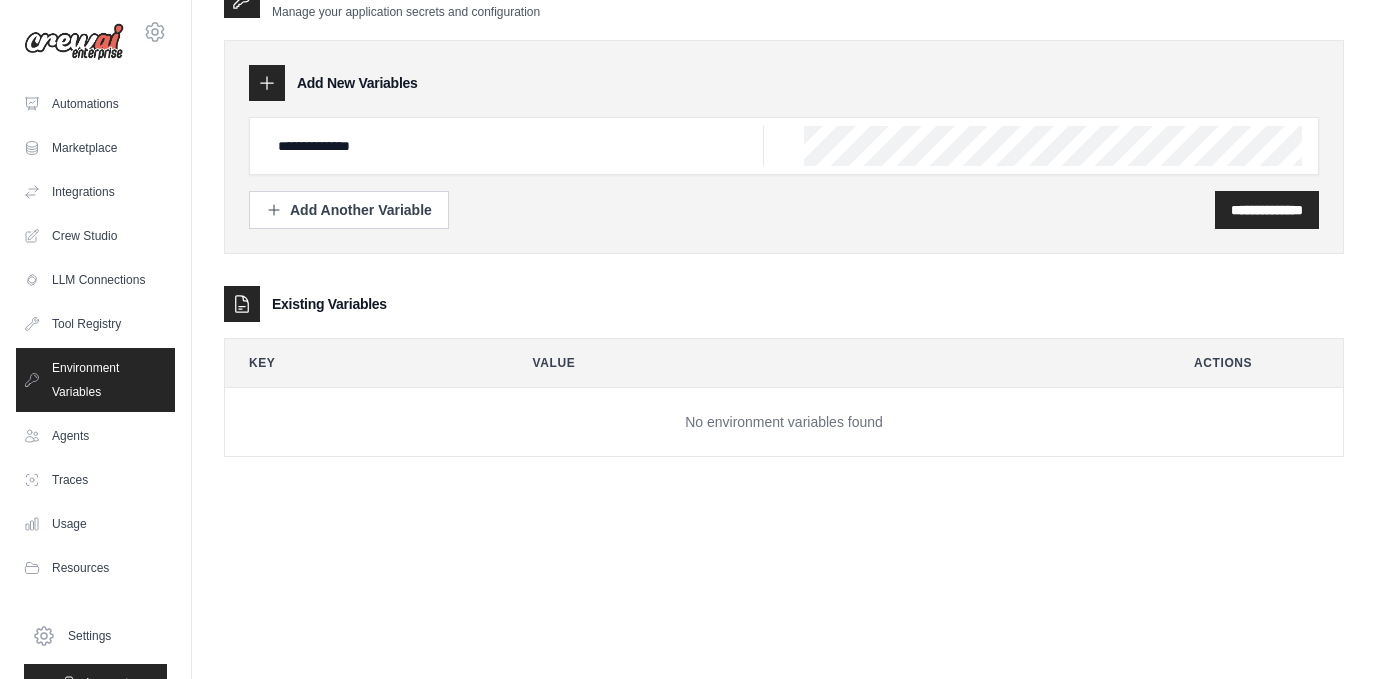 scroll, scrollTop: 0, scrollLeft: 0, axis: both 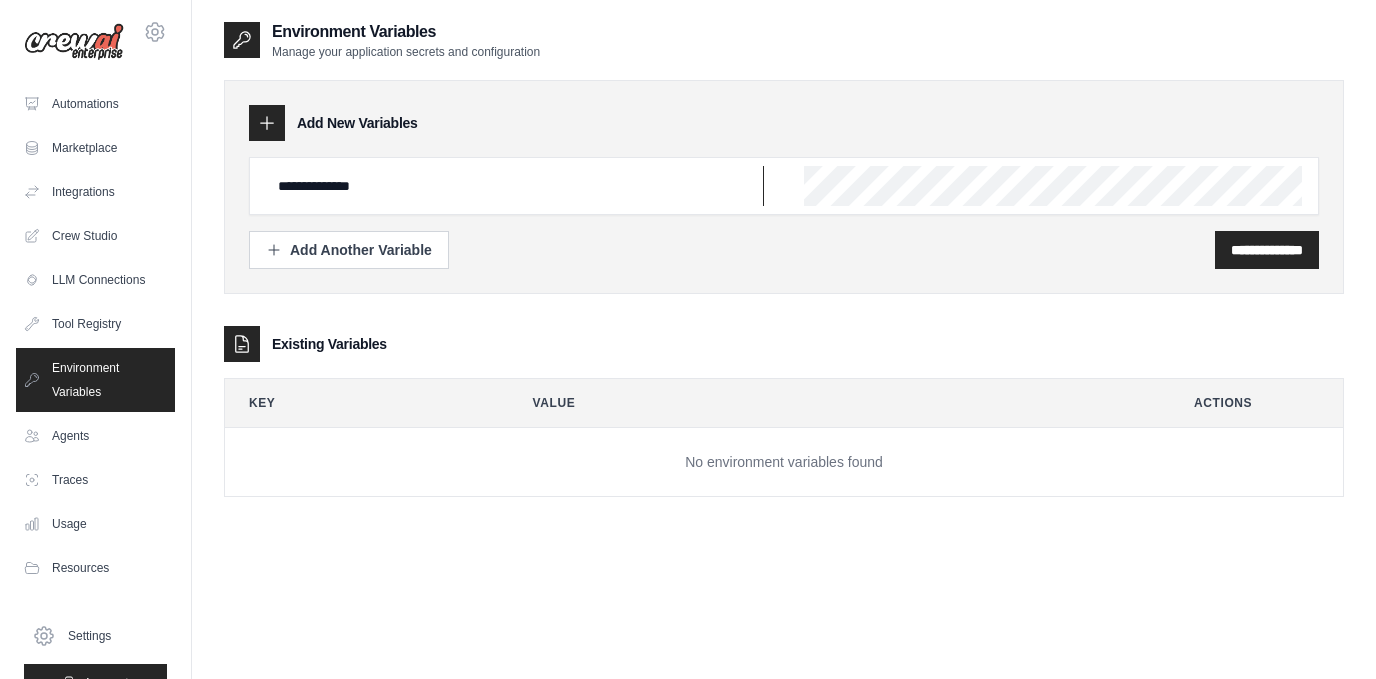 click on "**********" at bounding box center (515, 186) 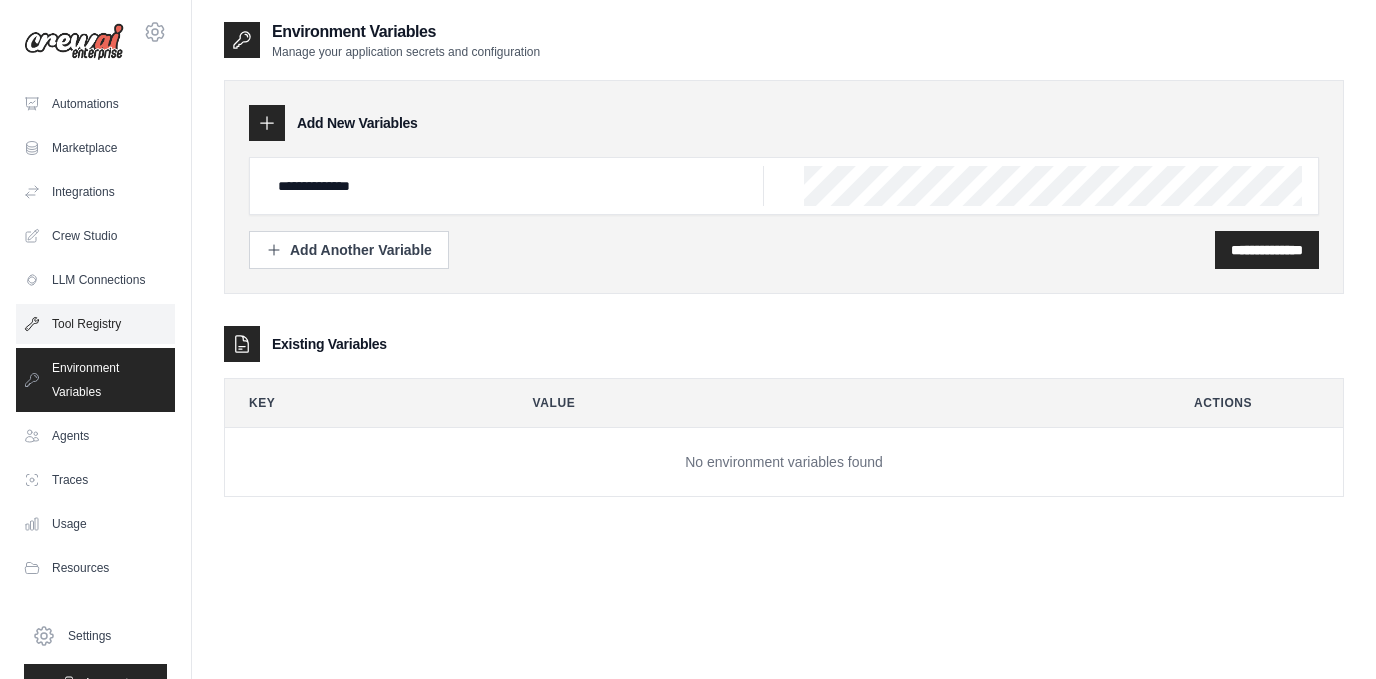 click on "Tool Registry" at bounding box center (95, 324) 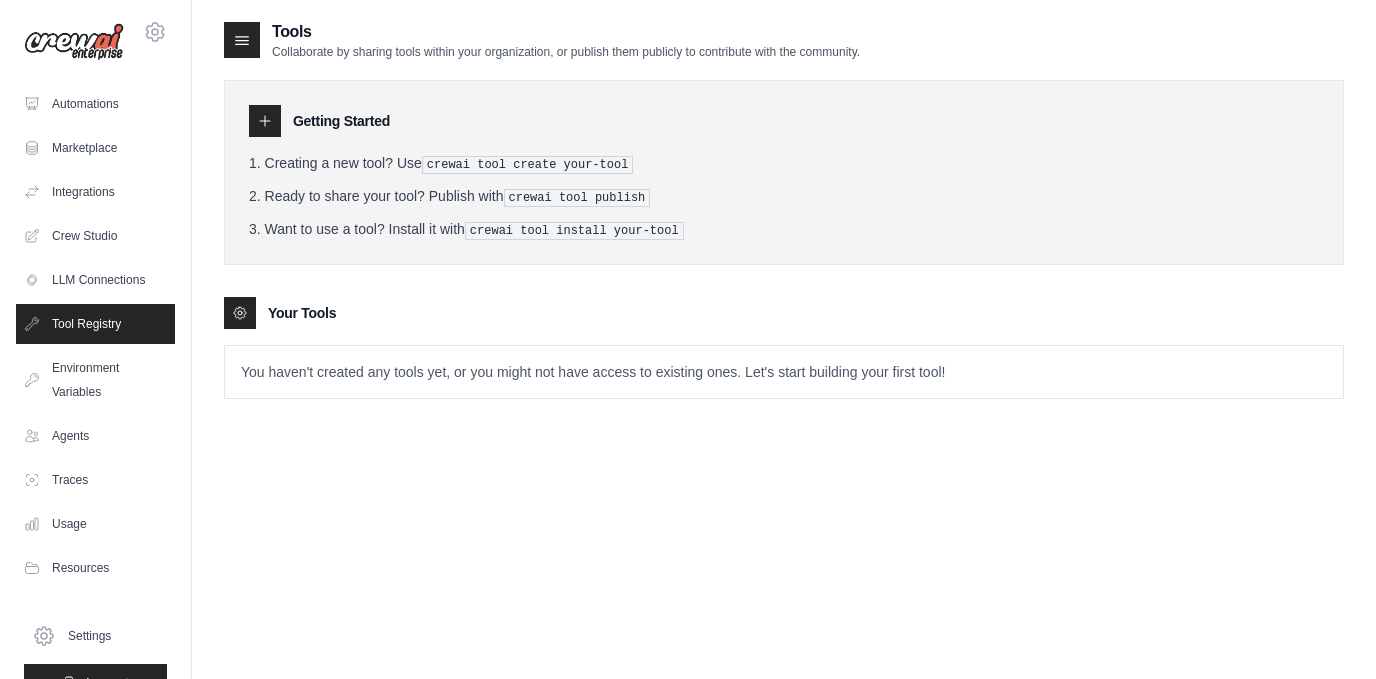 click on "You haven't created any tools yet, or you might not have access to
existing ones. Let's start building your first tool!" at bounding box center (784, 372) 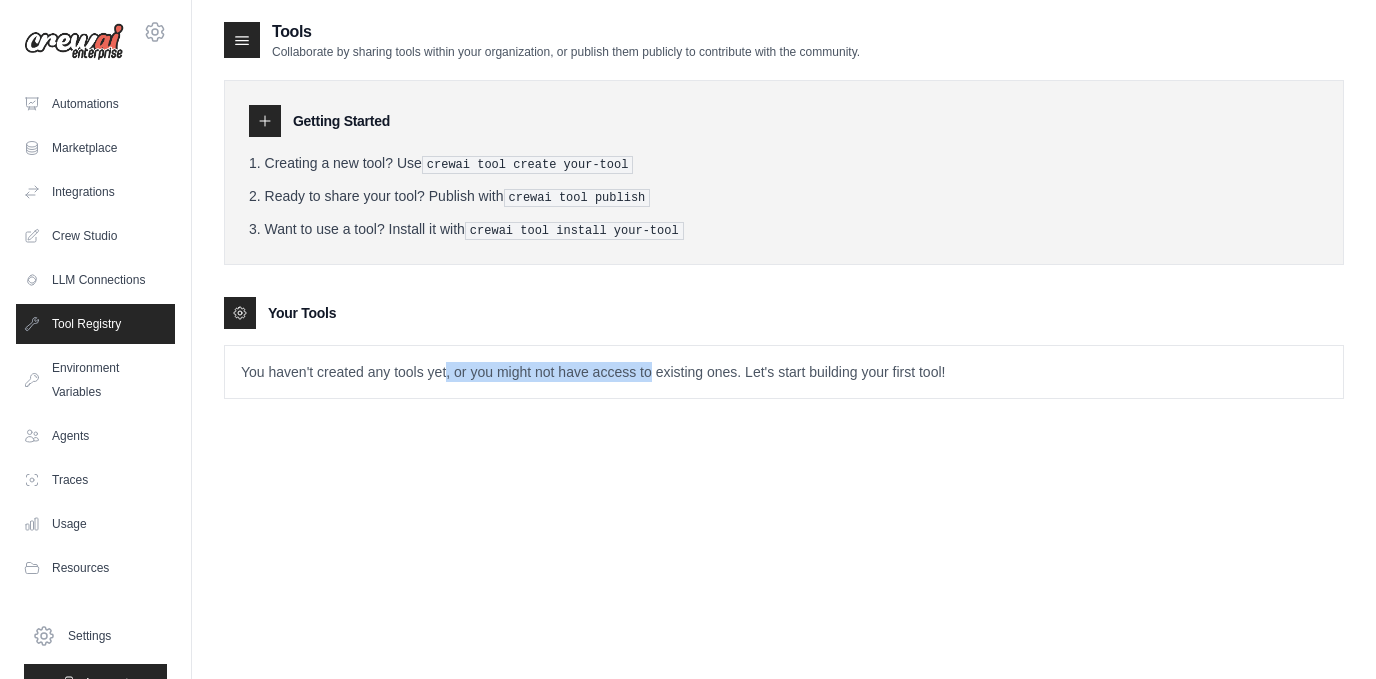 drag, startPoint x: 447, startPoint y: 365, endPoint x: 651, endPoint y: 348, distance: 204.7071 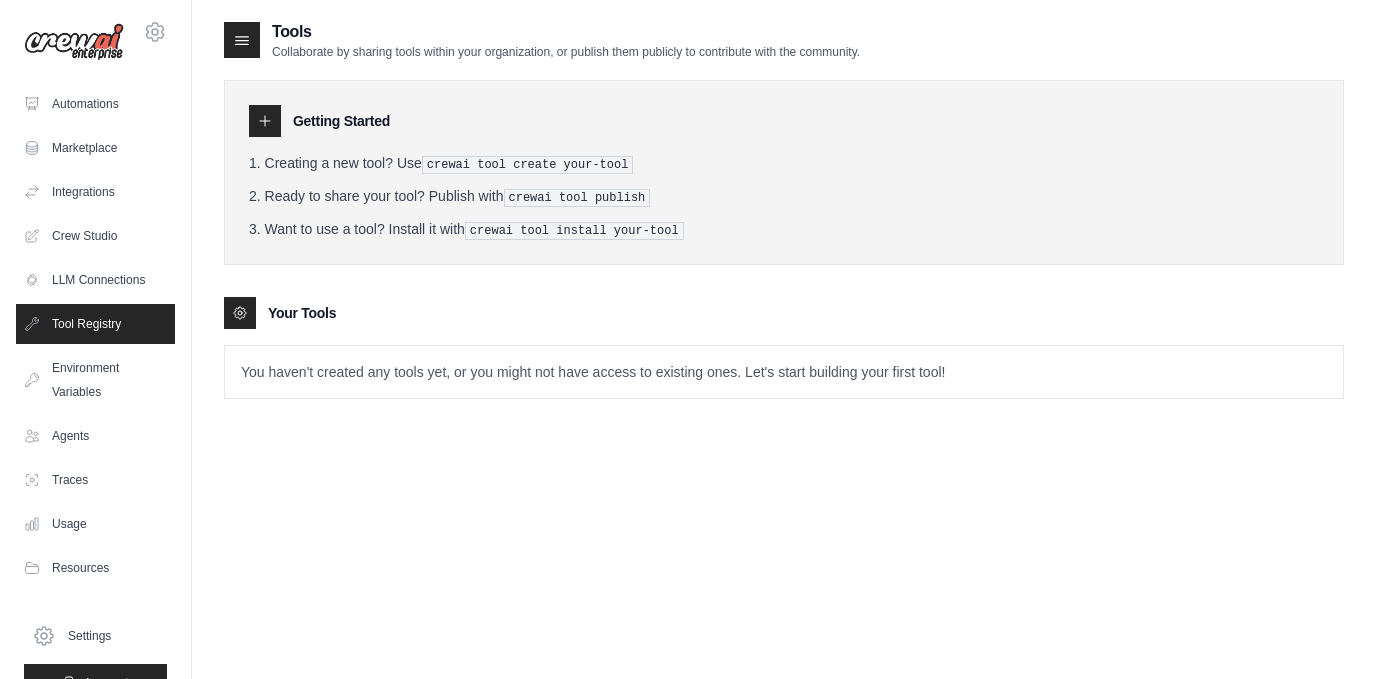 click on "crewai tool create your-tool" at bounding box center [528, 165] 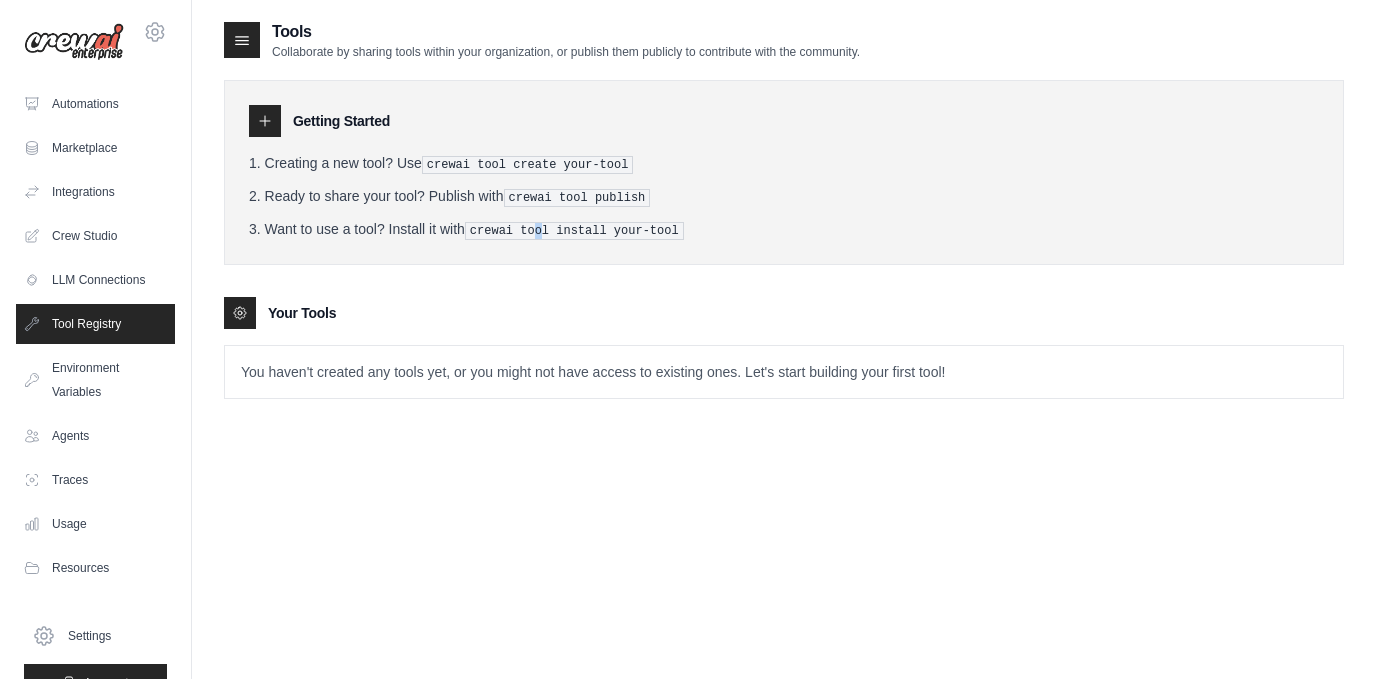 click on "Getting Started
Creating a new tool? Use
crewai tool create your-tool
Ready to share your tool? Publish with
crewai tool publish
Want to use a tool? Install it with
crewai tool install your-tool" at bounding box center [784, 172] 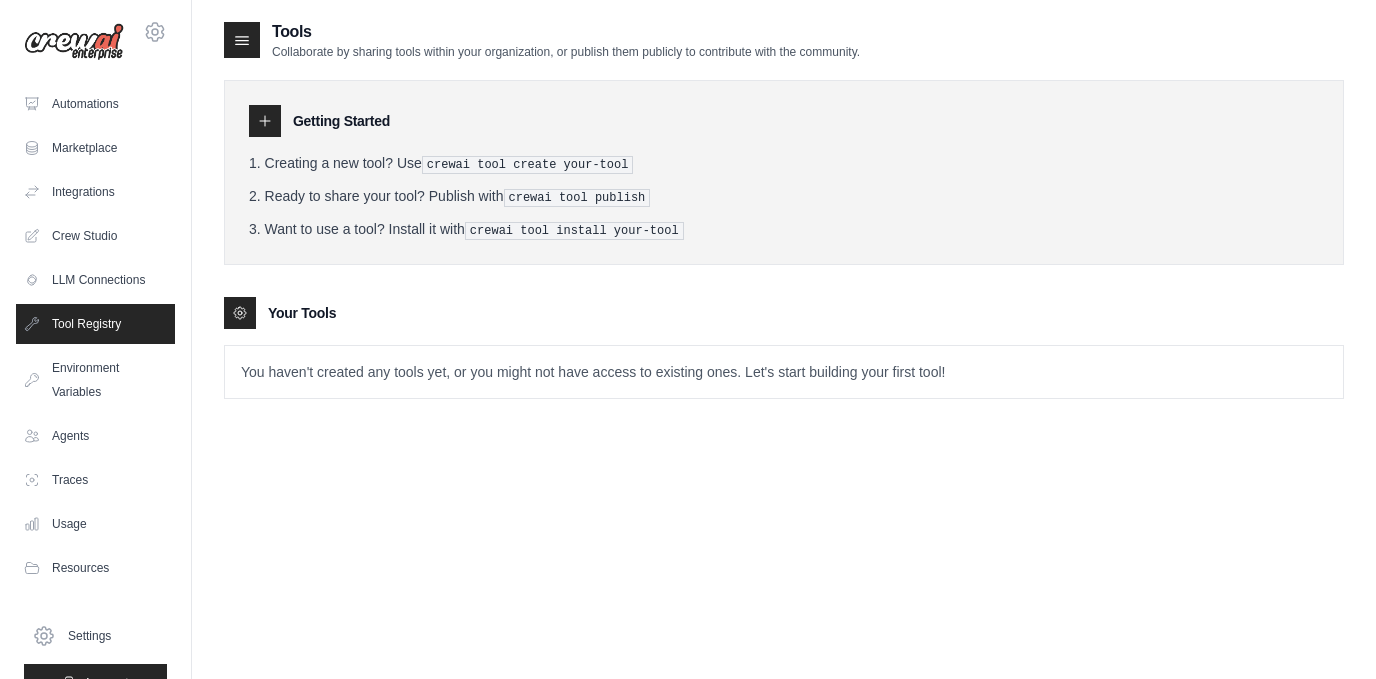 click on "Ready to share your tool? Publish with
crewai tool publish" at bounding box center [784, 196] 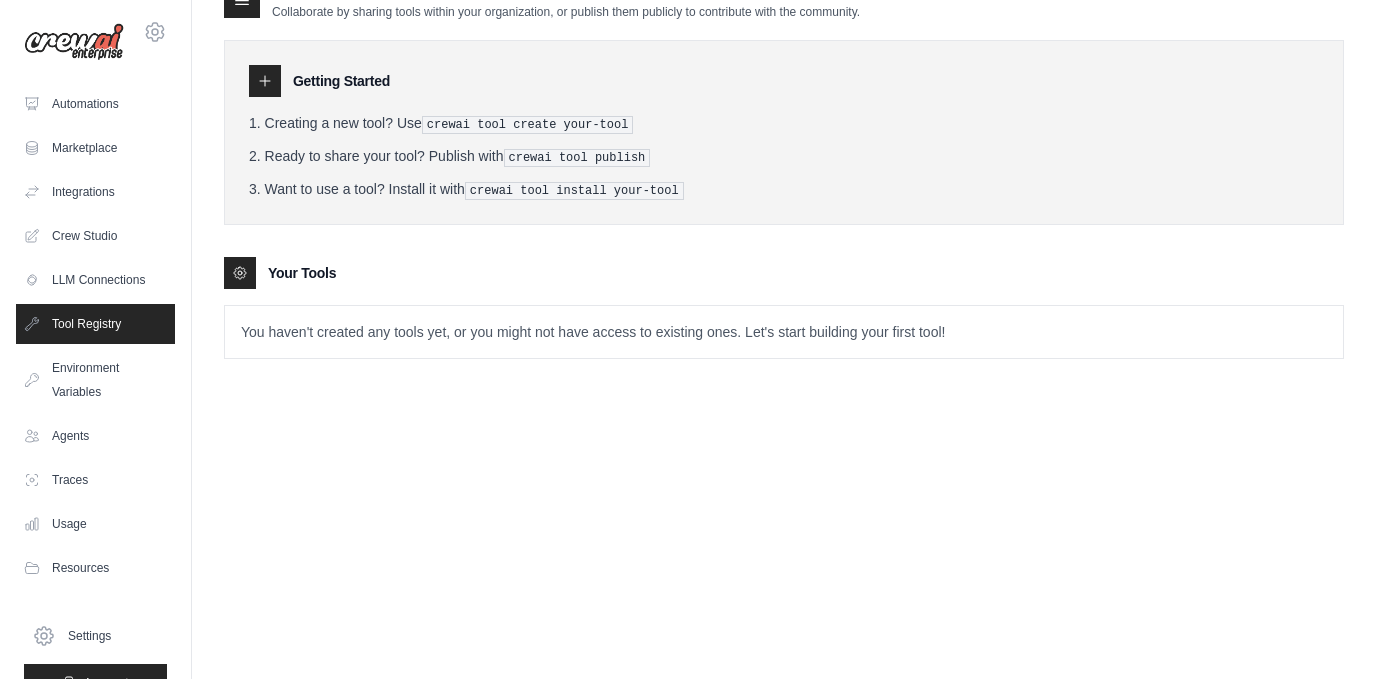 scroll, scrollTop: 0, scrollLeft: 0, axis: both 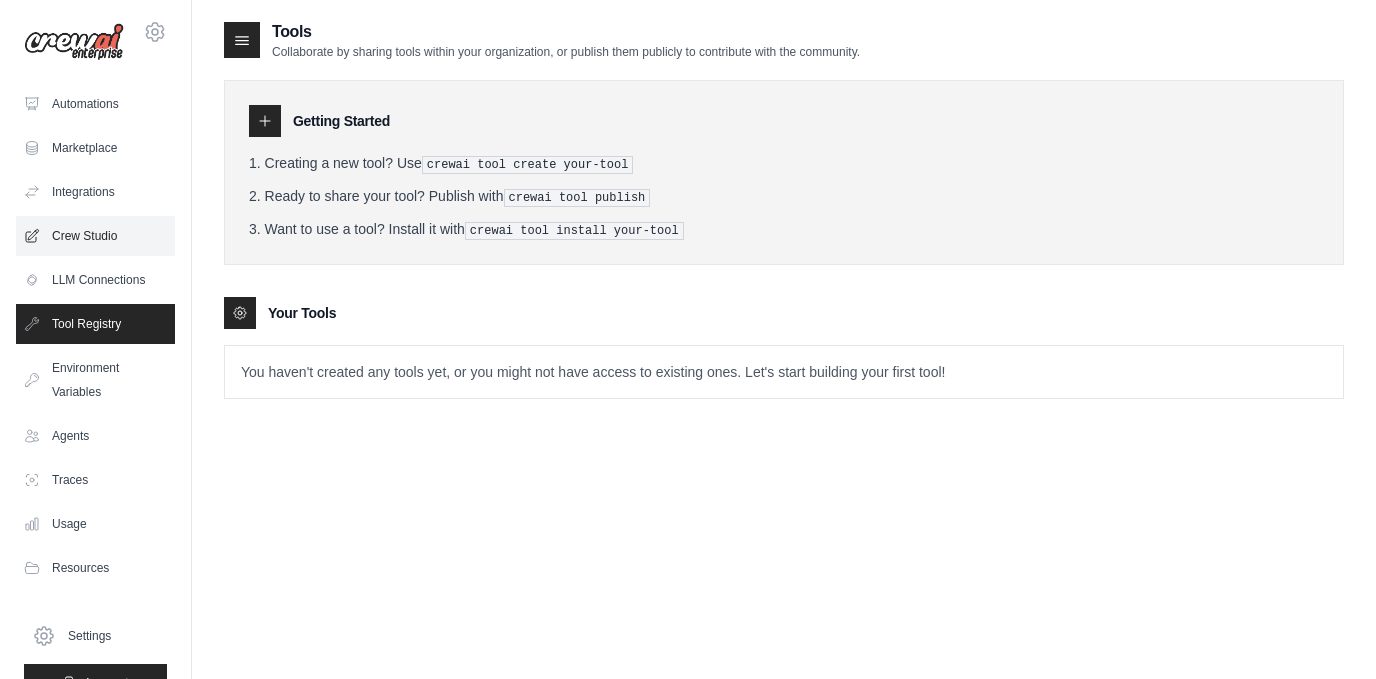 click on "Crew Studio" at bounding box center (95, 236) 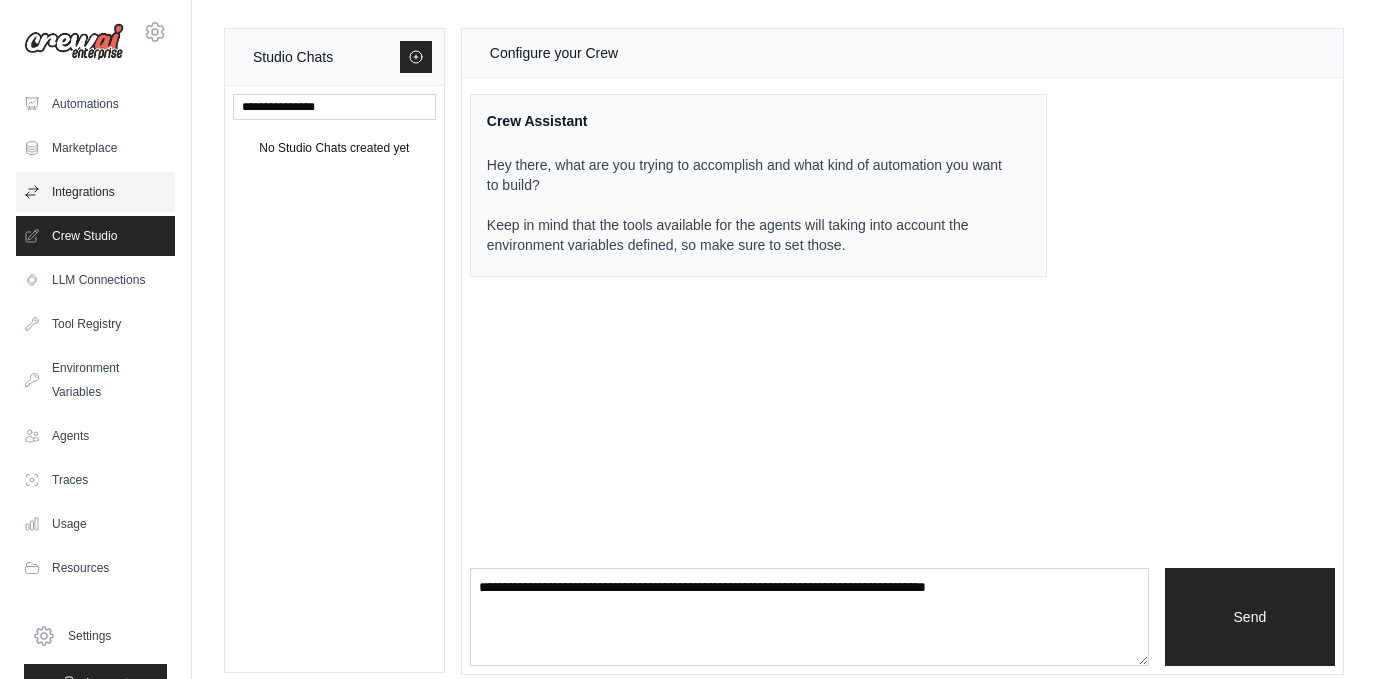 click on "Integrations" at bounding box center (95, 192) 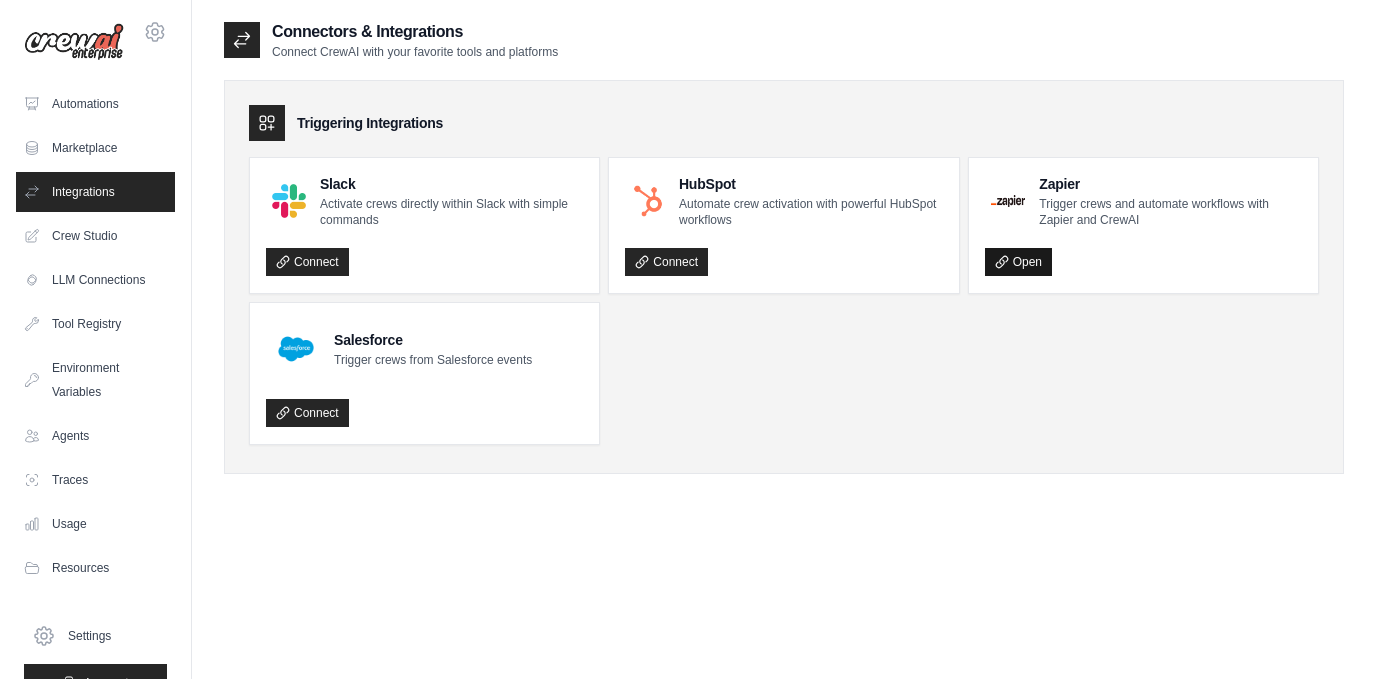 scroll, scrollTop: 0, scrollLeft: 0, axis: both 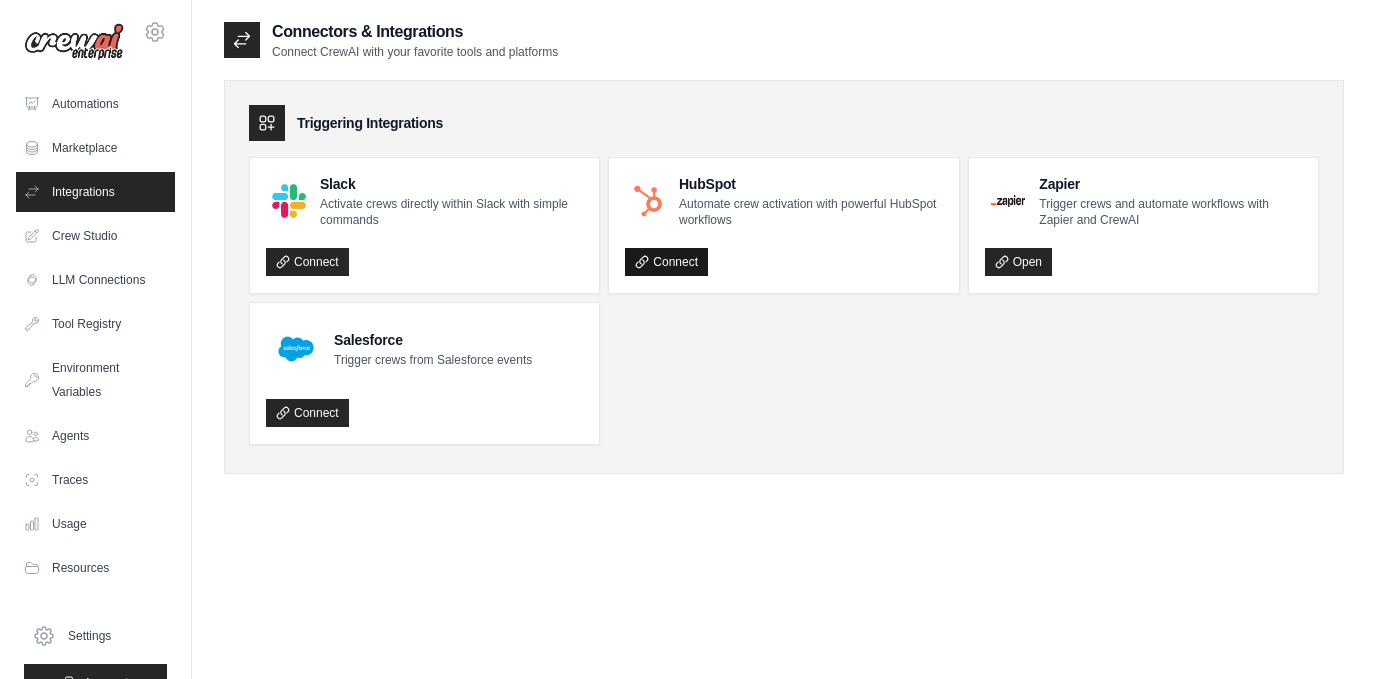 click 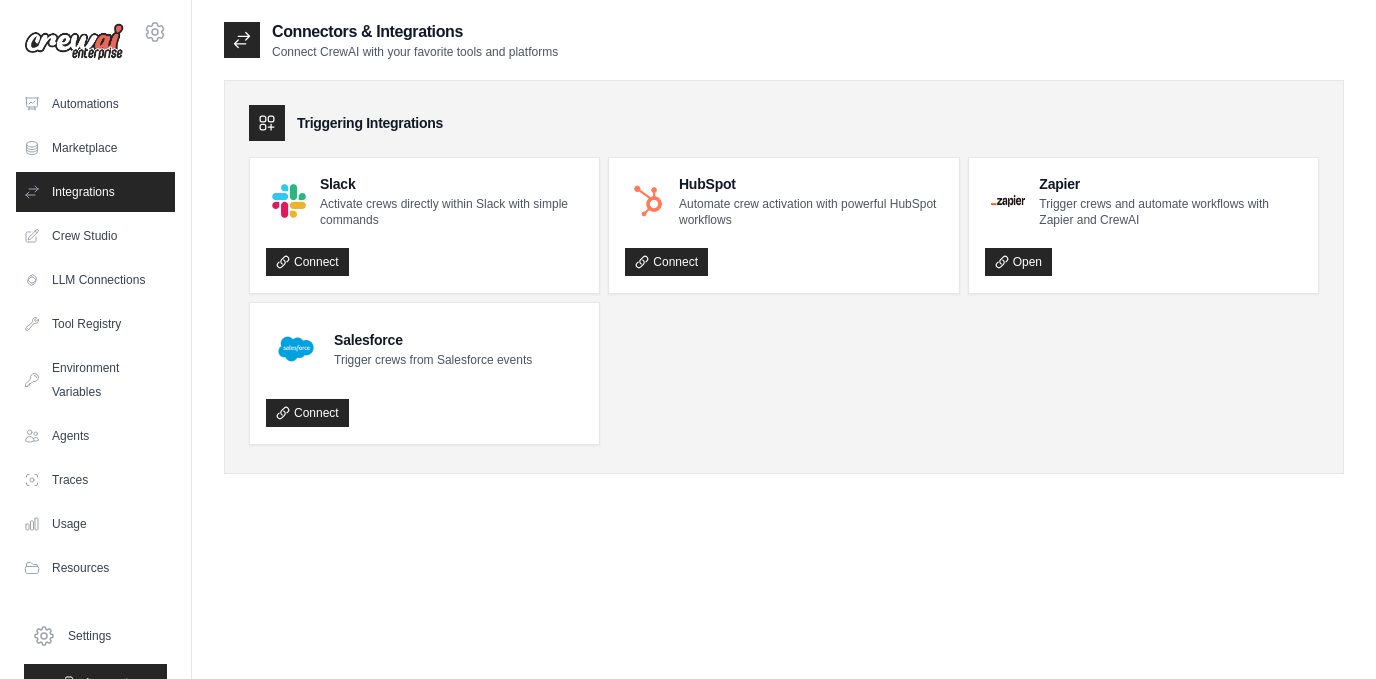 scroll, scrollTop: 0, scrollLeft: 0, axis: both 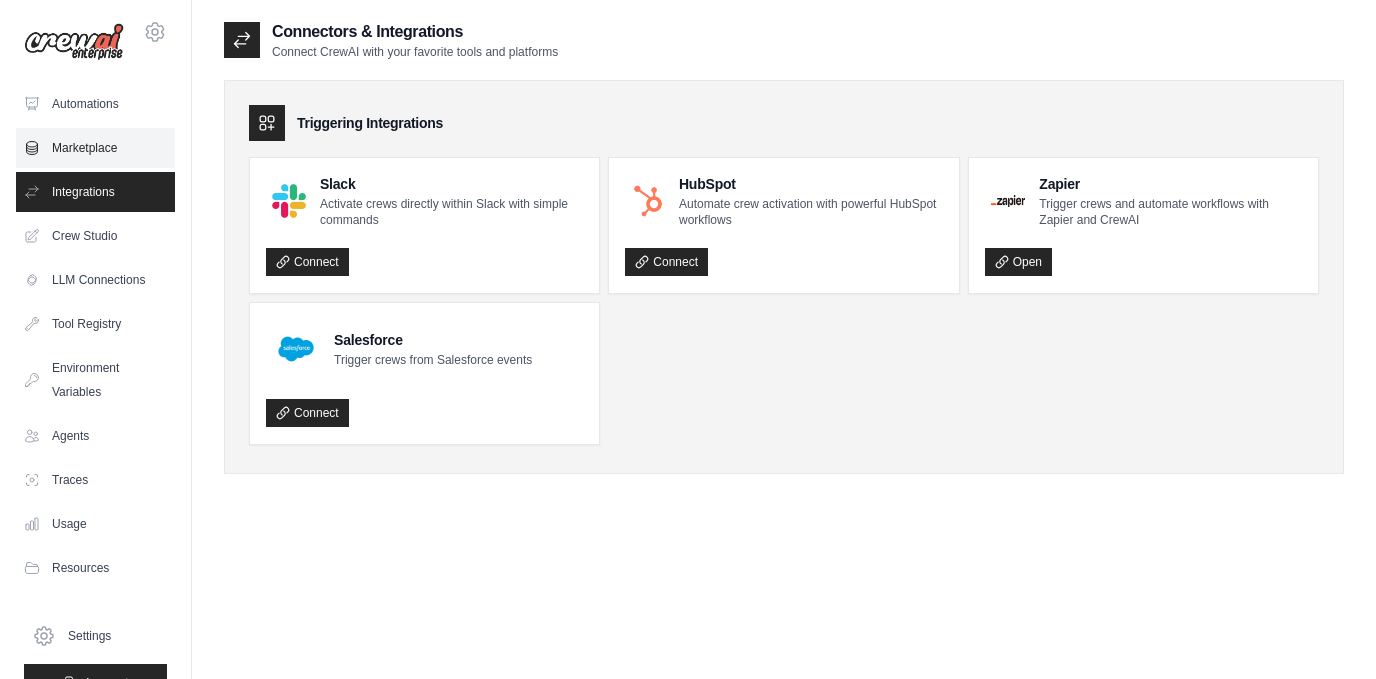 click on "Marketplace" at bounding box center (95, 148) 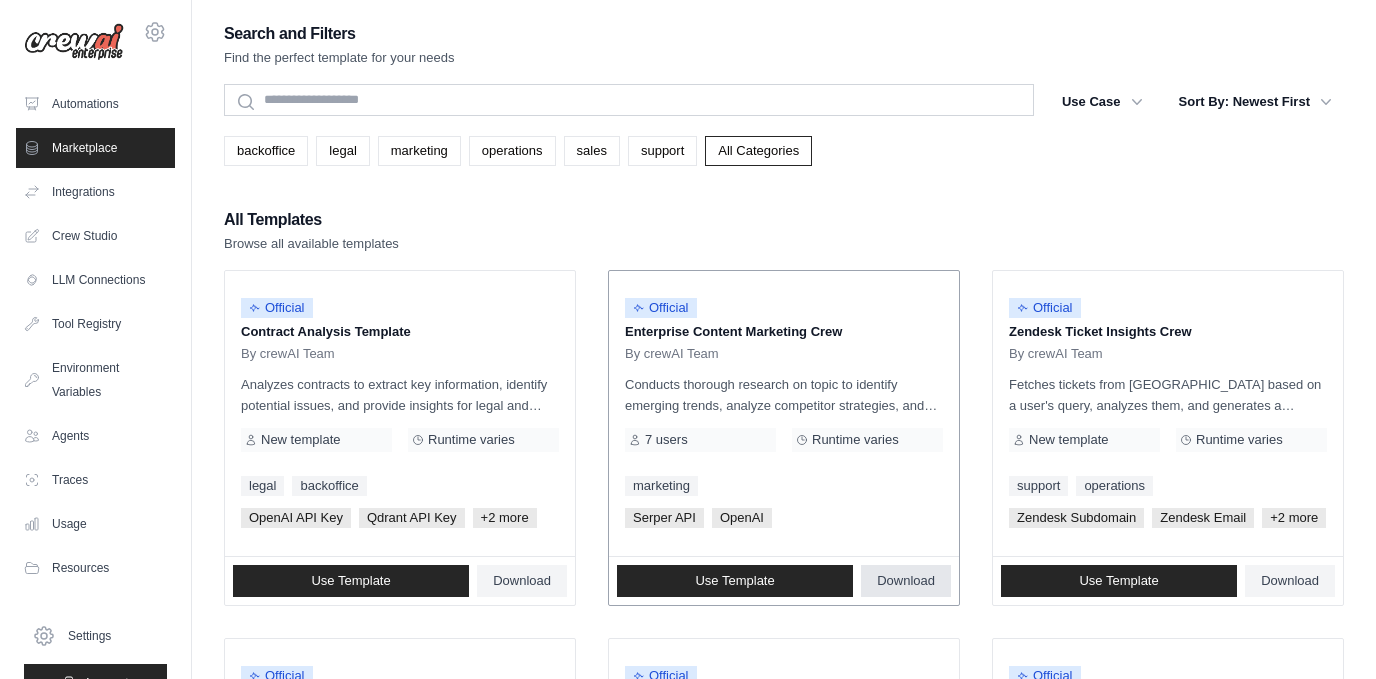 click on "Download" at bounding box center (906, 581) 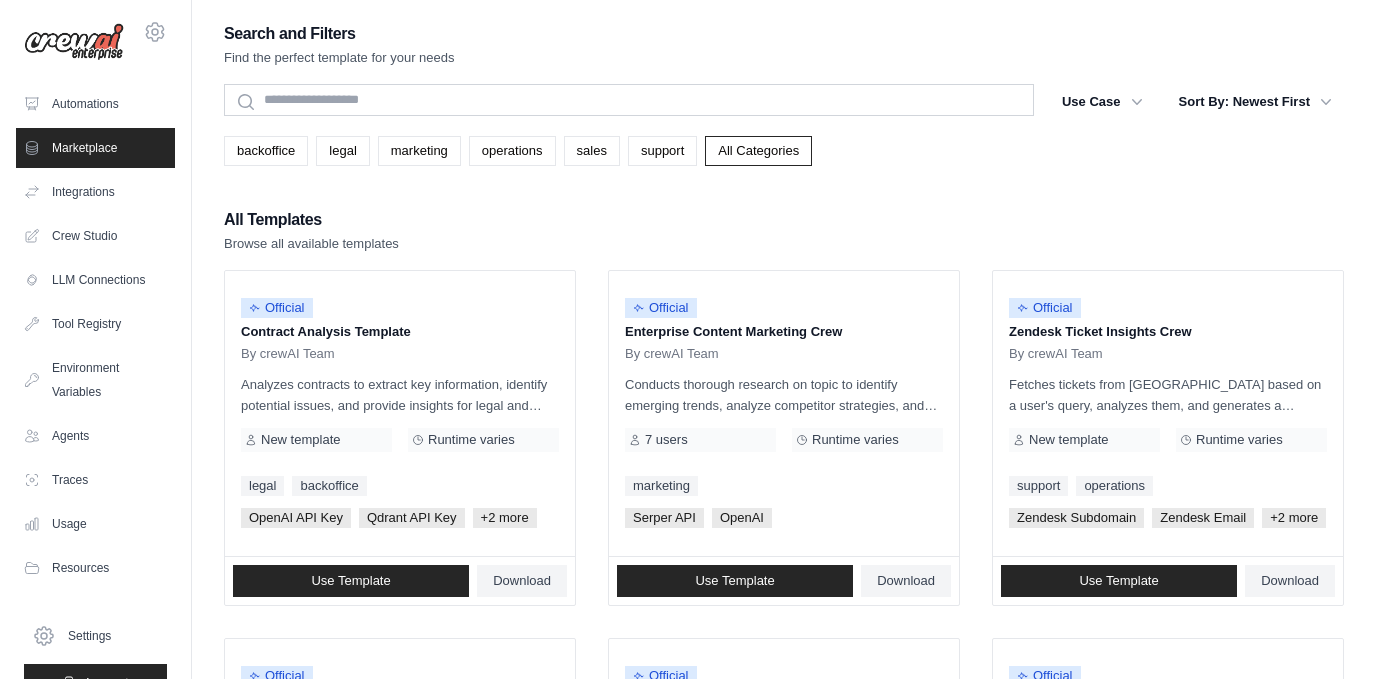 click on "Search and Filters
Find the perfect template for your needs
Search
Use Case
backoffice
legal
marketing
operations
sales
support
Clear All Filters" at bounding box center (784, 914) 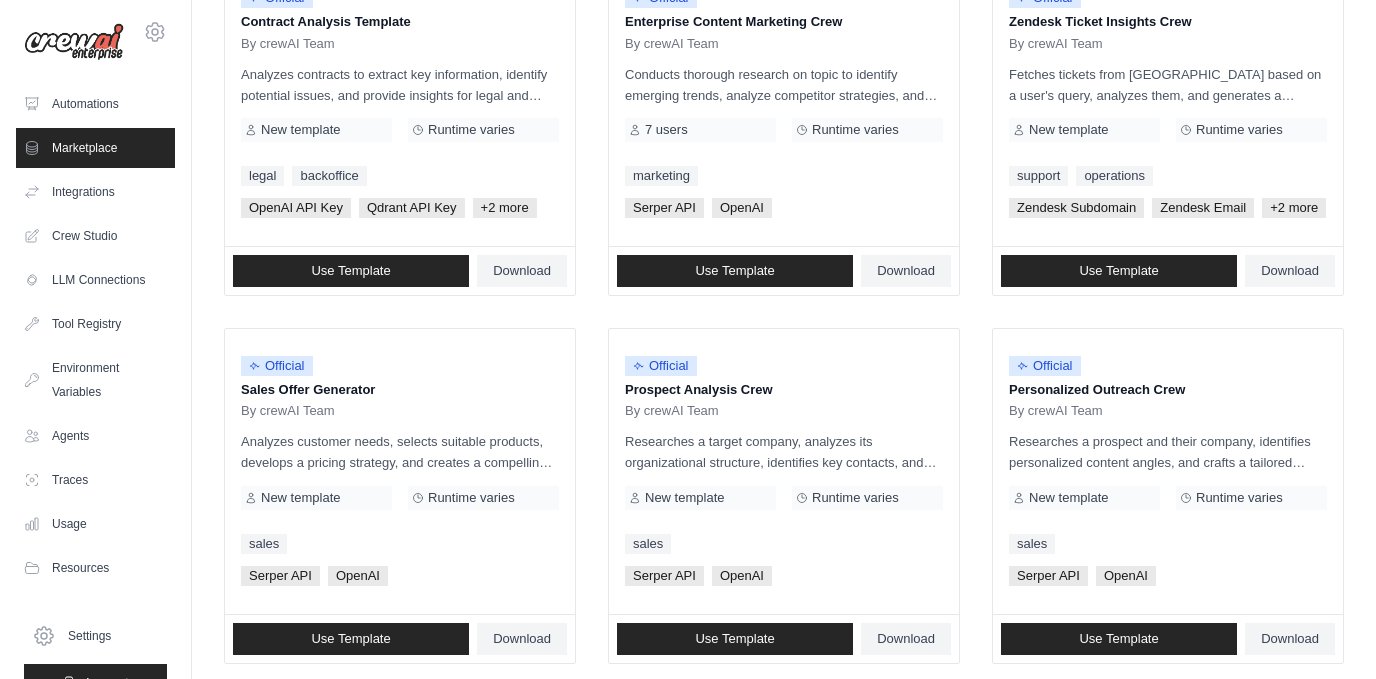 scroll, scrollTop: 0, scrollLeft: 0, axis: both 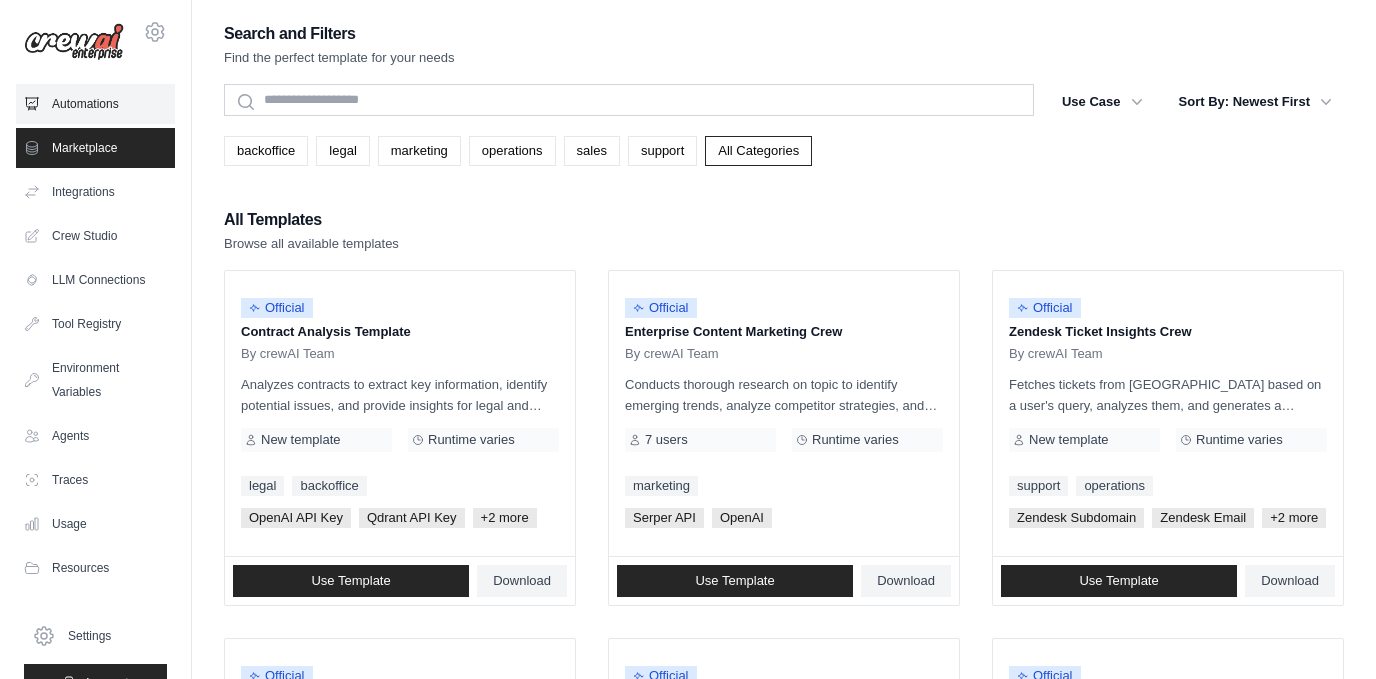 click on "Automations" at bounding box center (95, 104) 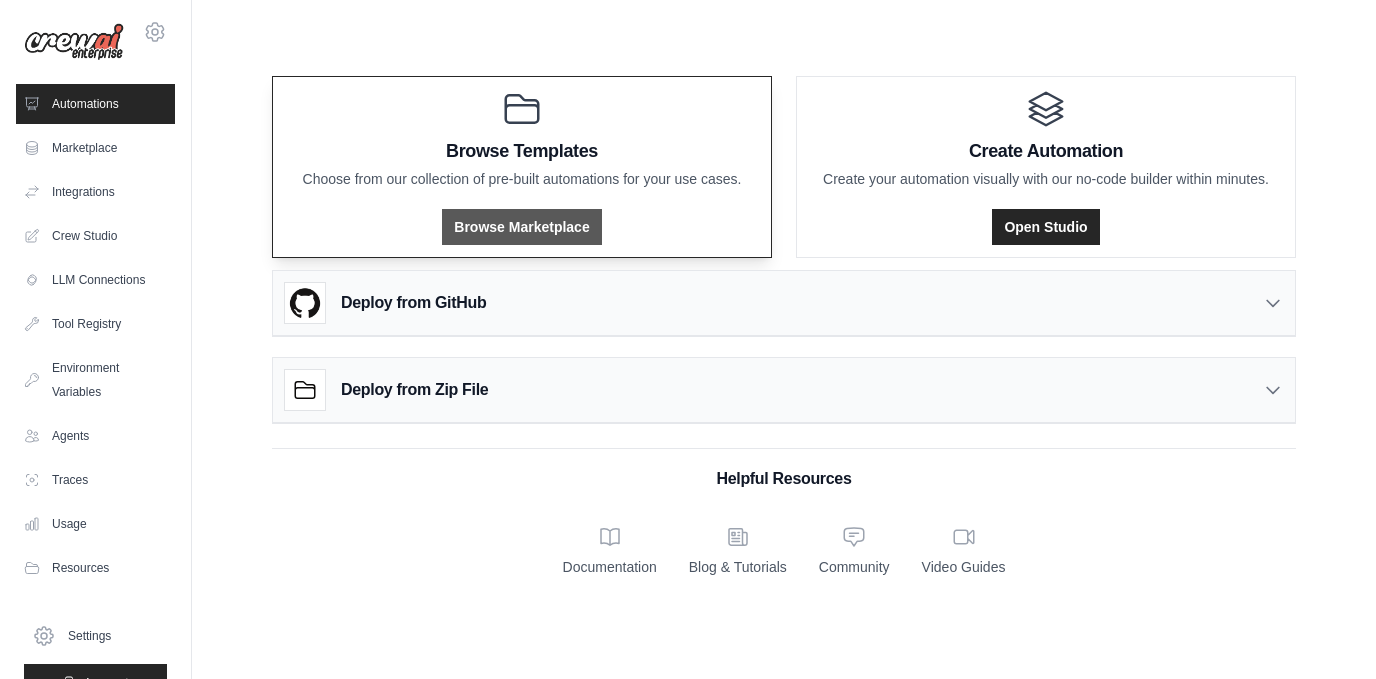 click on "Browse Marketplace" at bounding box center (521, 227) 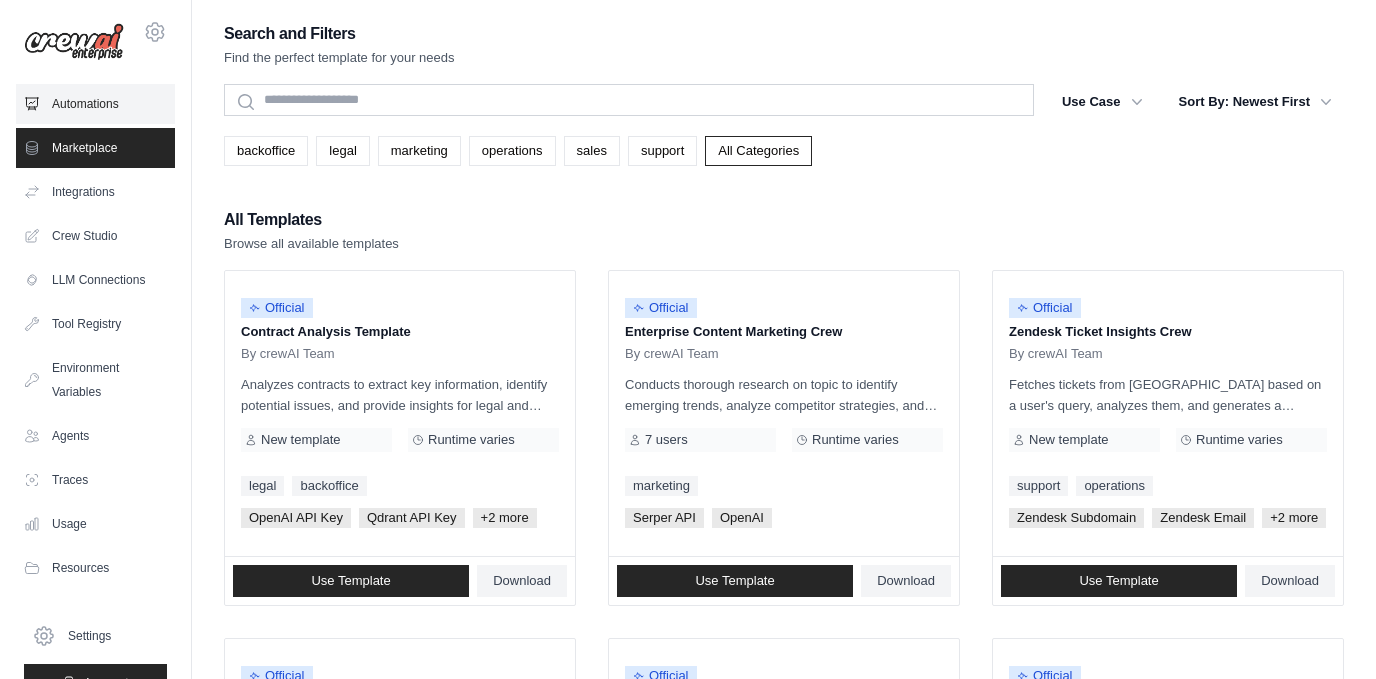click on "Automations" at bounding box center (95, 104) 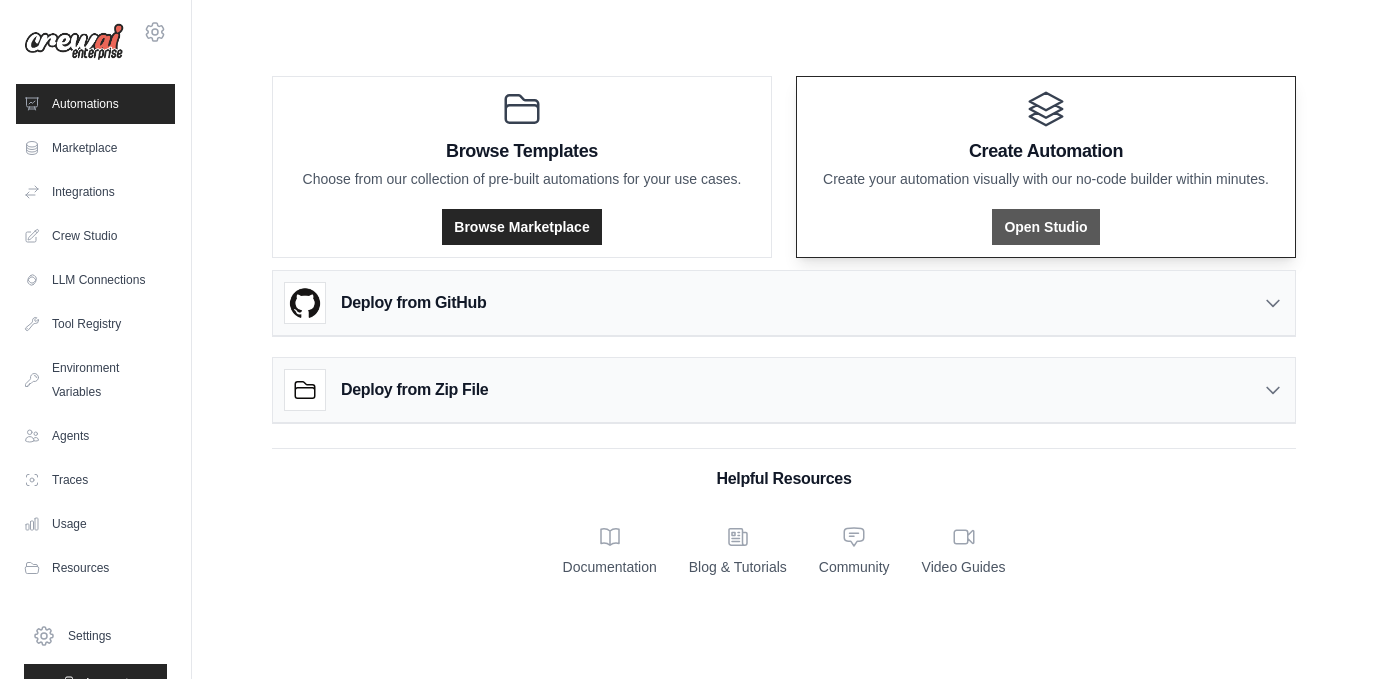click on "Open Studio" at bounding box center (1045, 227) 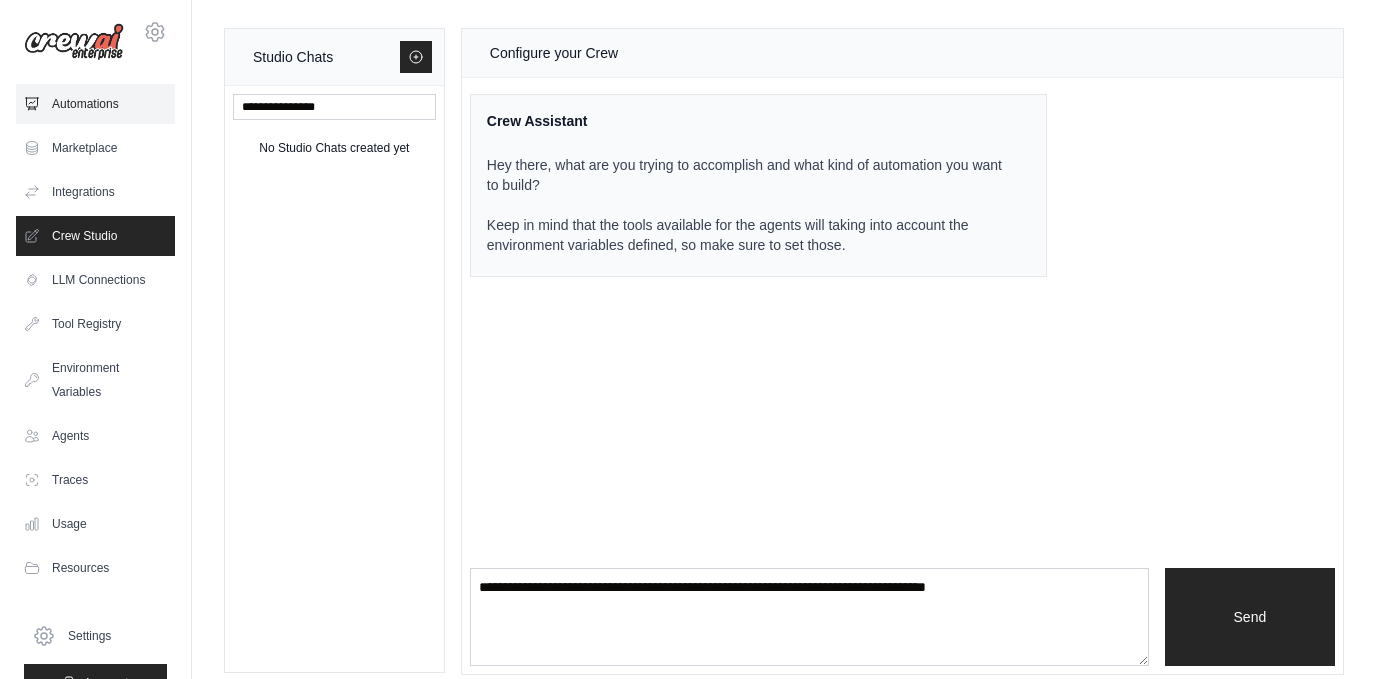 click on "Automations" at bounding box center (95, 104) 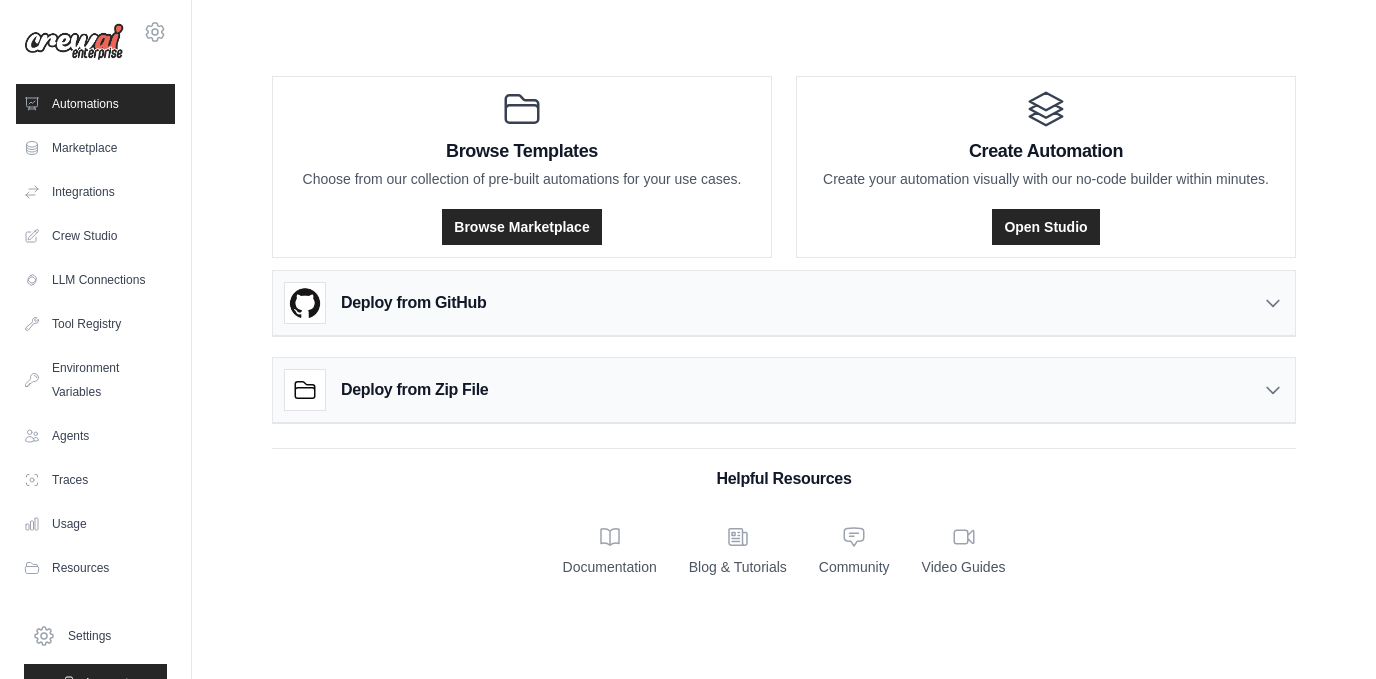 click on "Deploy from GitHub" at bounding box center (784, 303) 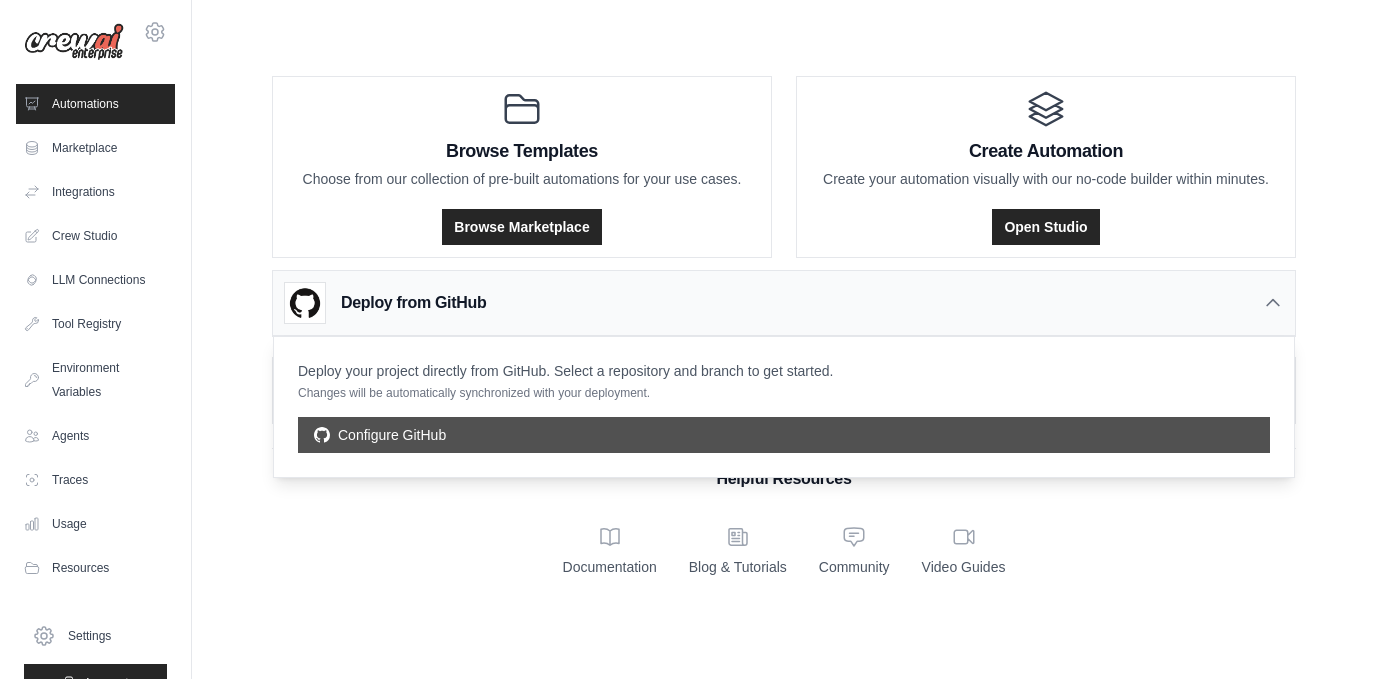 click on "Configure GitHub" at bounding box center (784, 435) 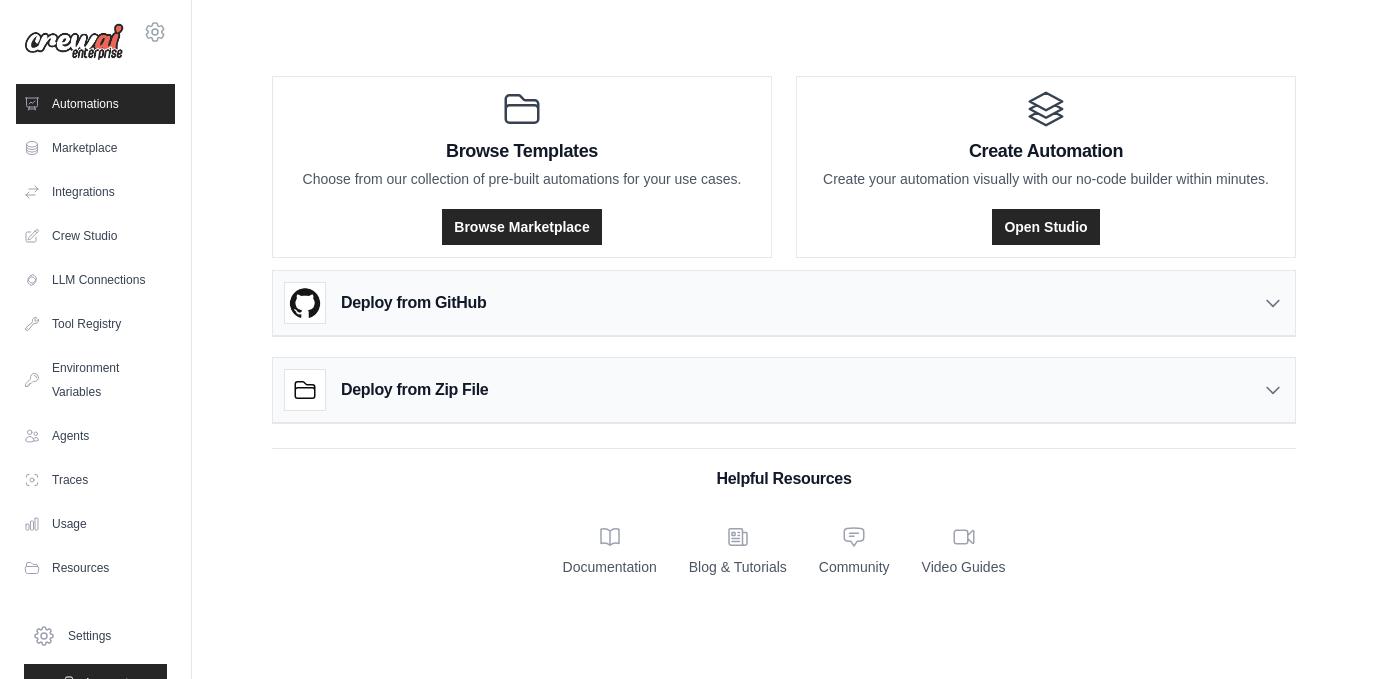 scroll, scrollTop: 0, scrollLeft: 0, axis: both 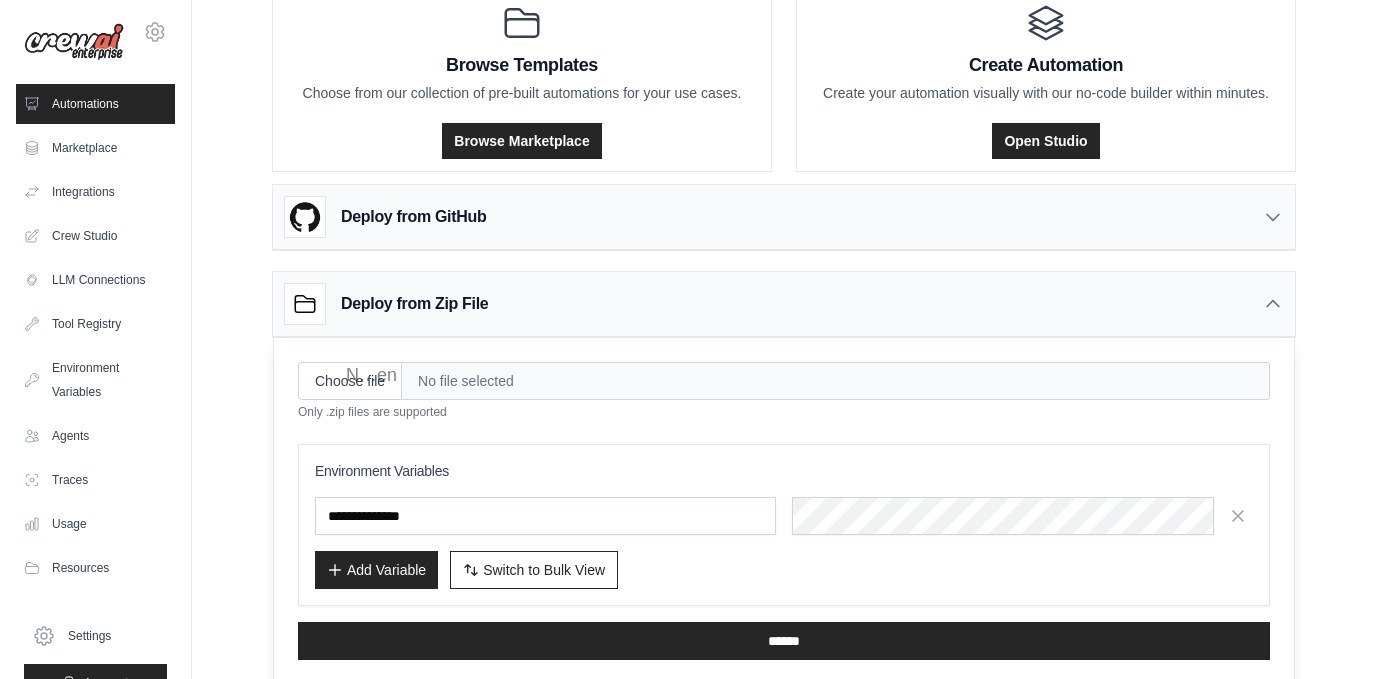 click on "No file selected" at bounding box center [836, 381] 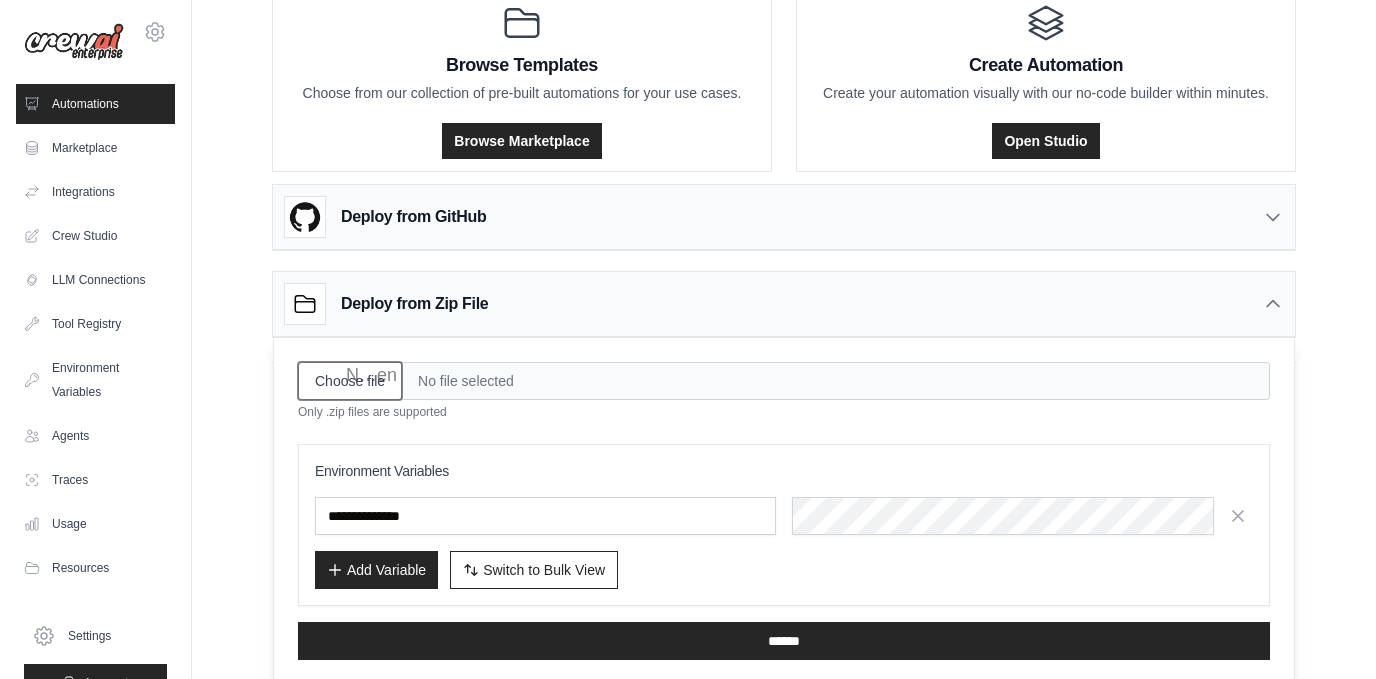 click on "Choose file" at bounding box center (350, 381) 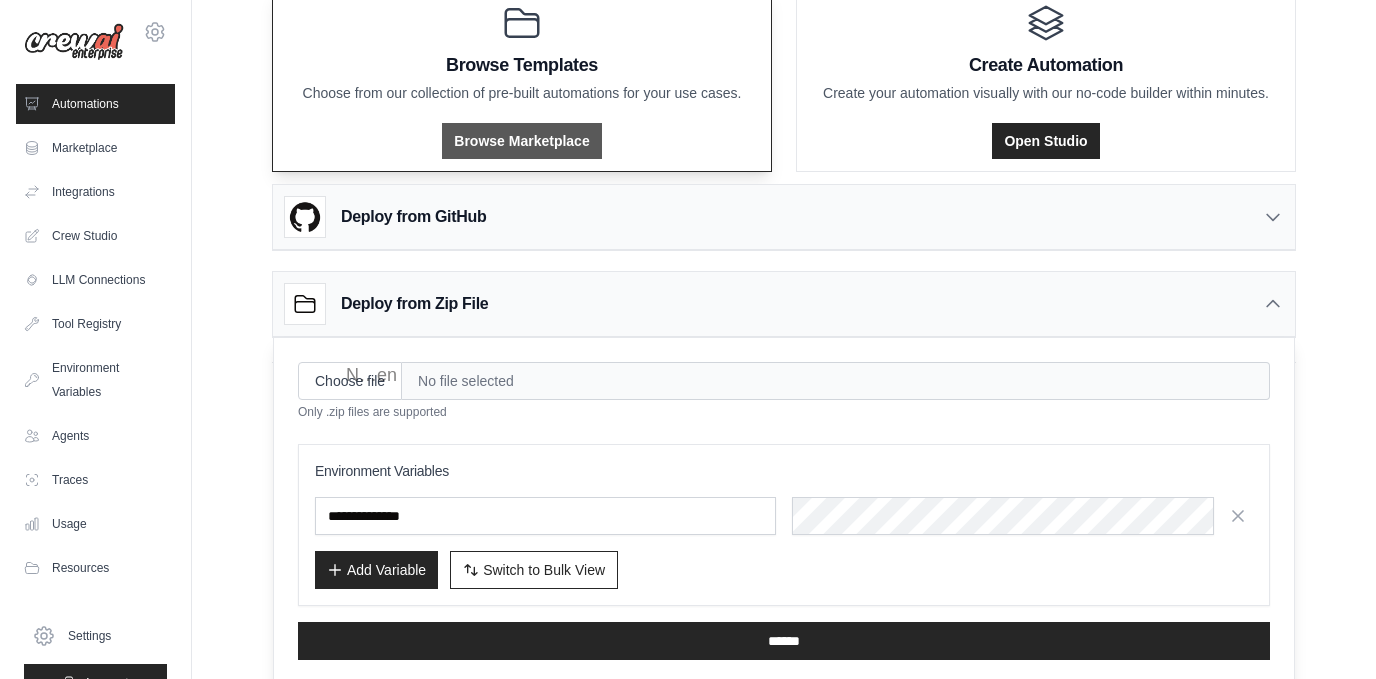 click on "Browse Marketplace" at bounding box center [521, 141] 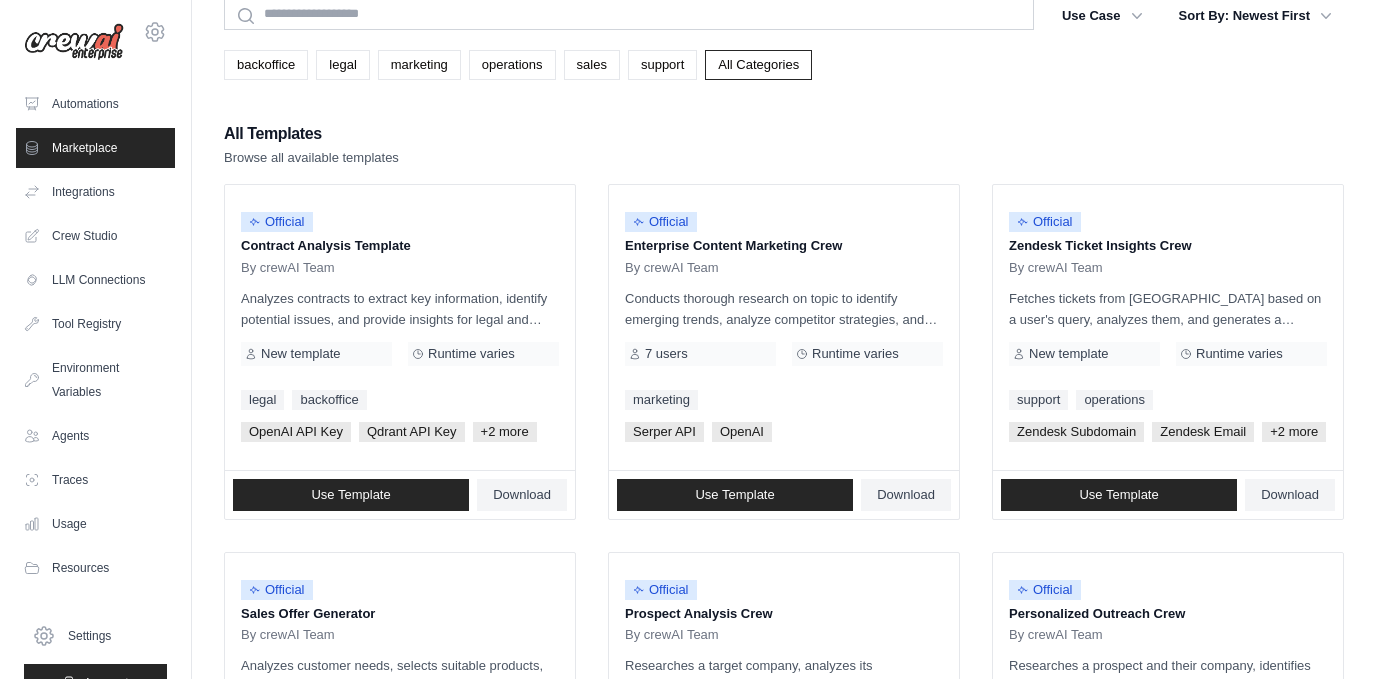 scroll, scrollTop: 0, scrollLeft: 0, axis: both 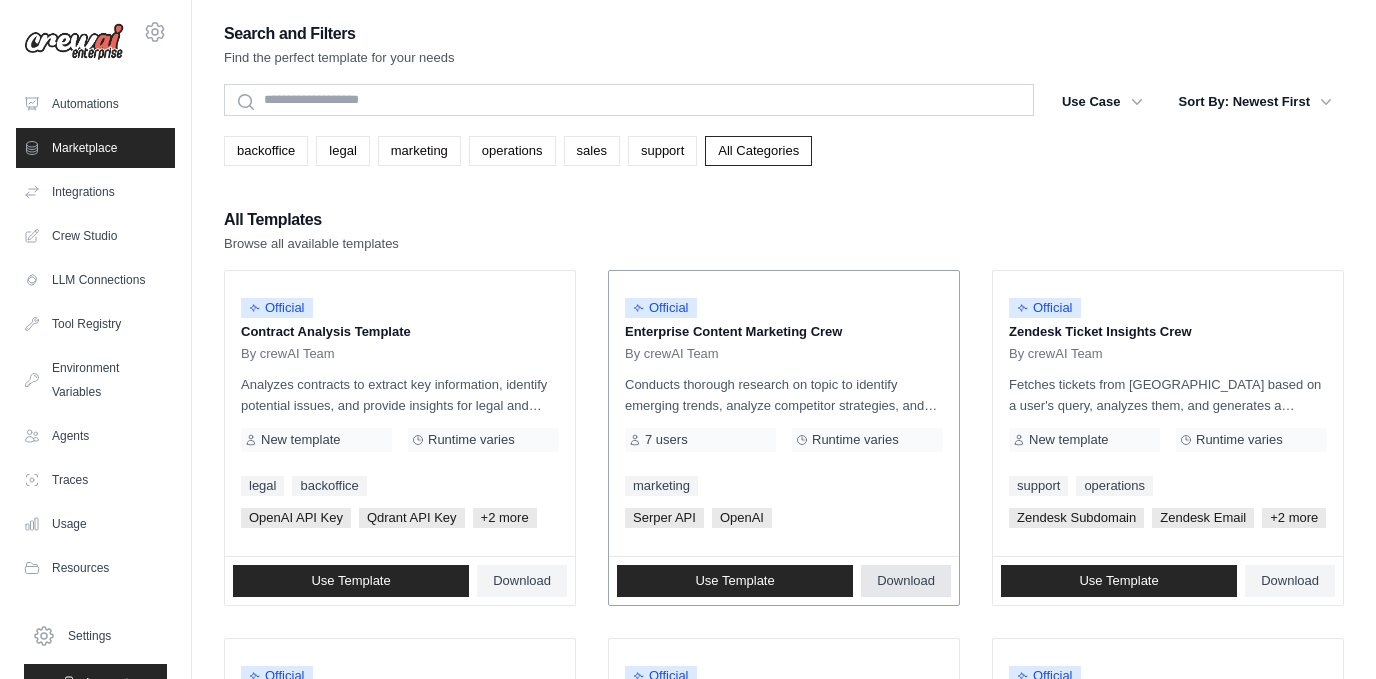 click on "Download" at bounding box center (906, 581) 